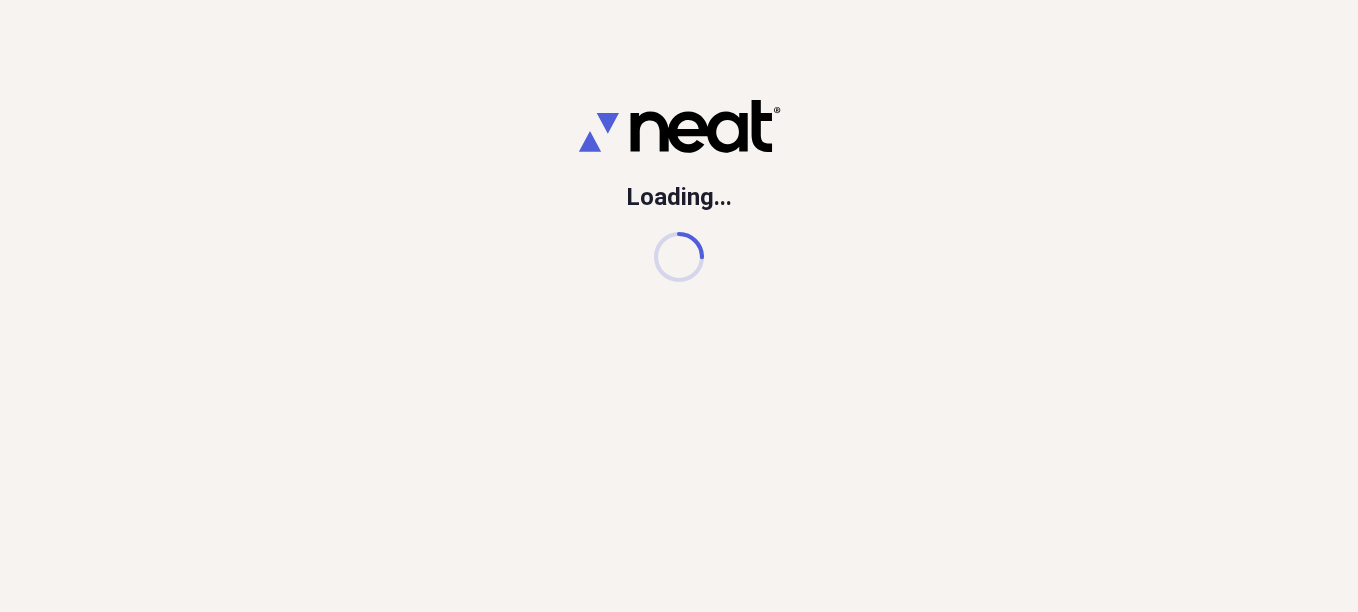 scroll, scrollTop: 0, scrollLeft: 0, axis: both 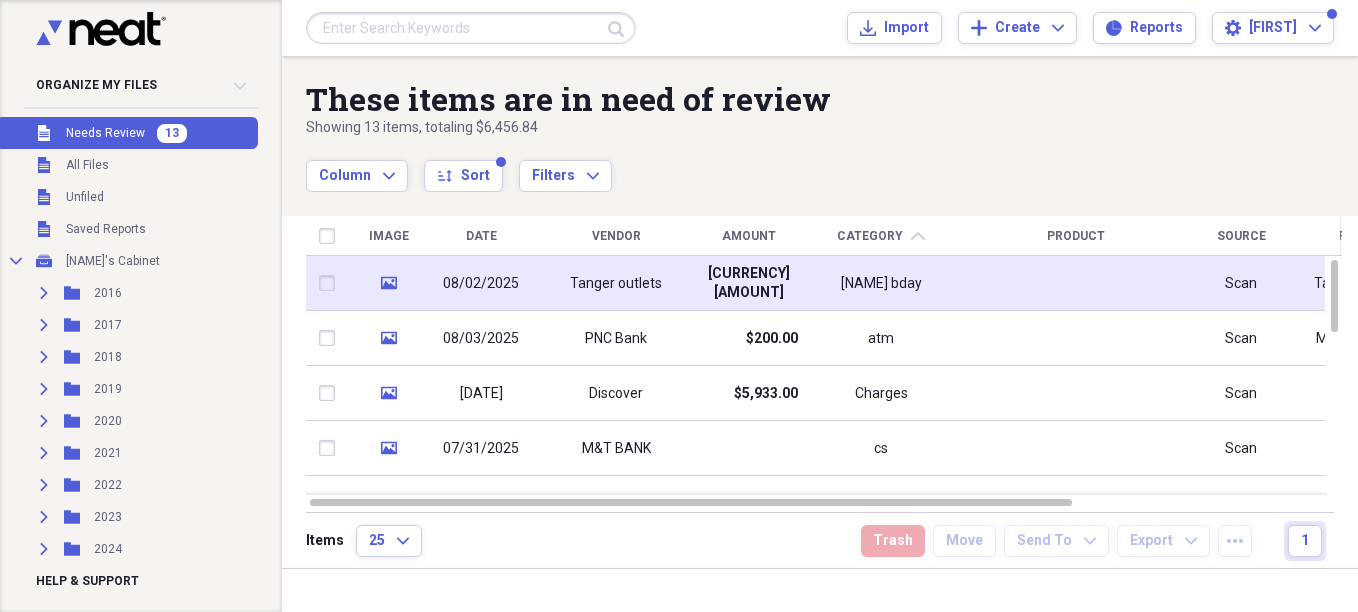 click on "Tanger outlets" at bounding box center [616, 283] 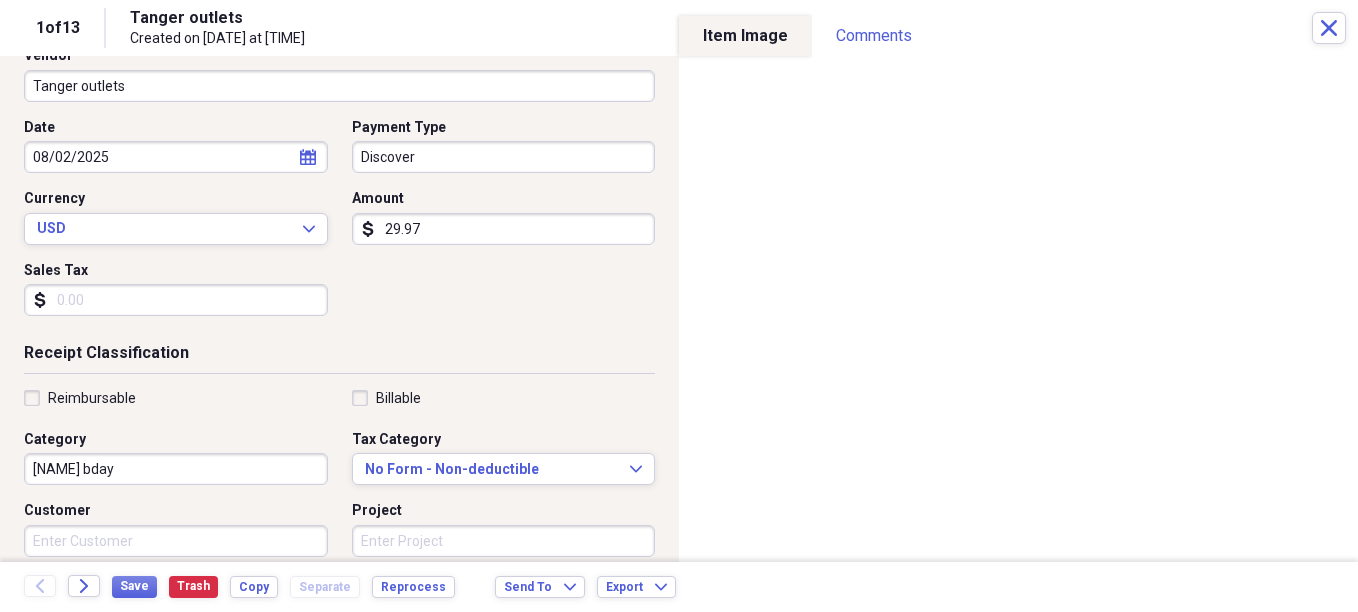scroll, scrollTop: 195, scrollLeft: 0, axis: vertical 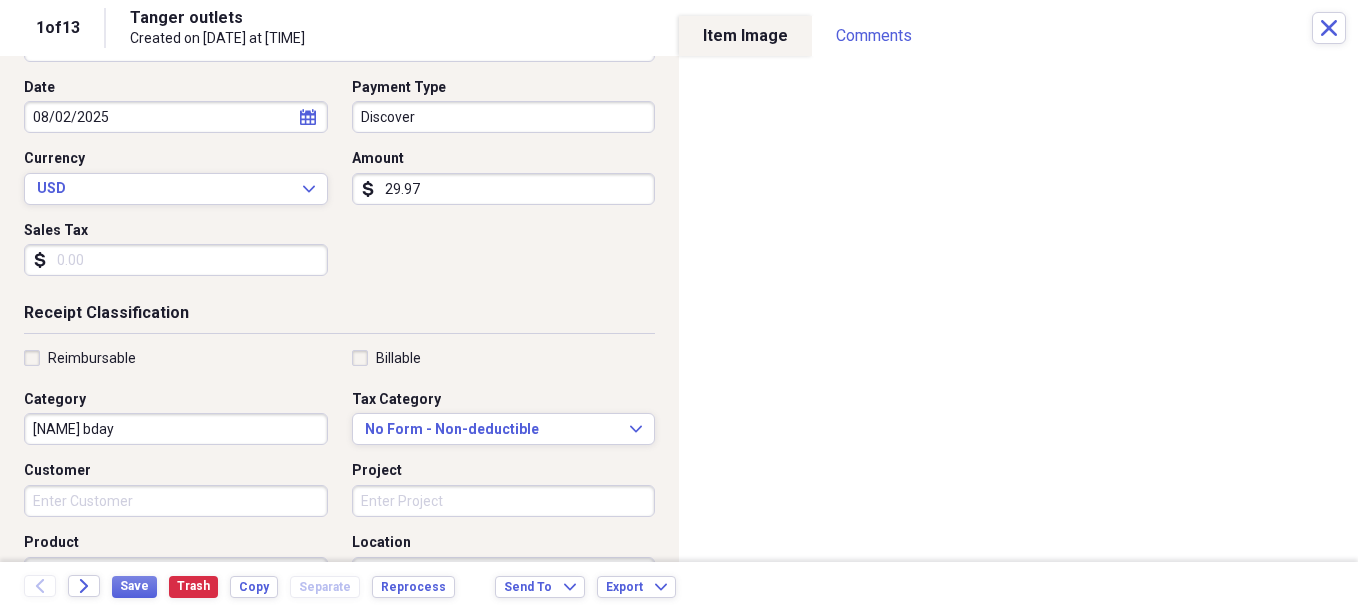 click on "[NAME] bday" at bounding box center [176, 429] 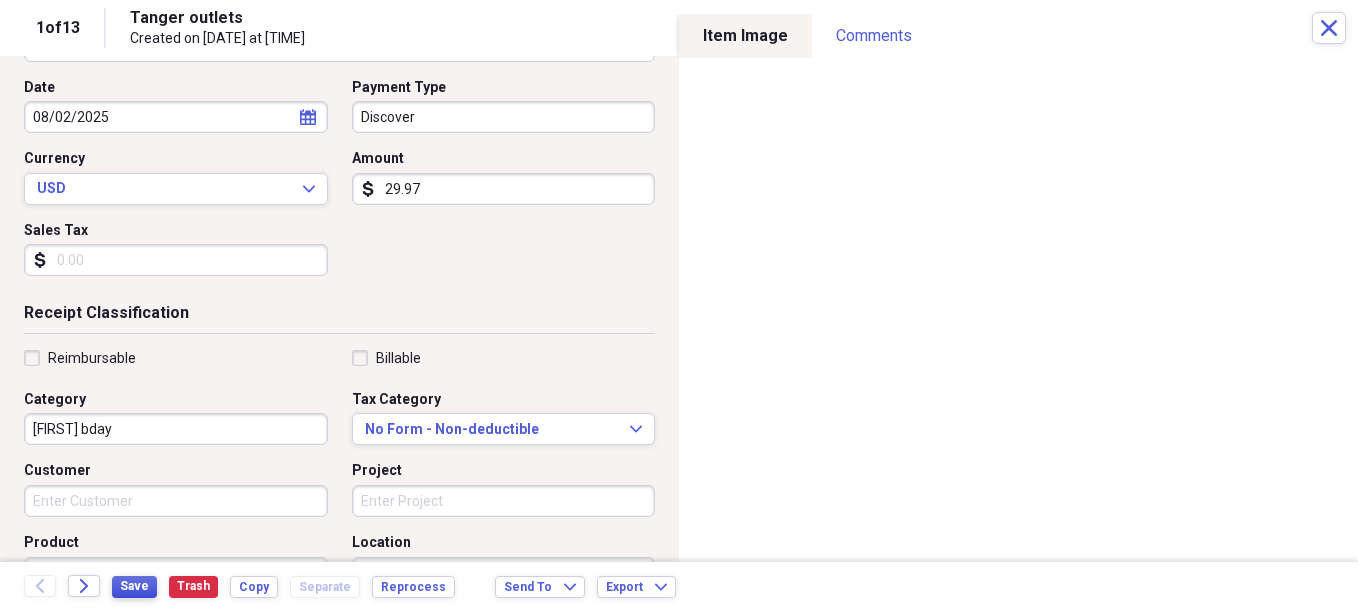 type on "[FIRST] bday" 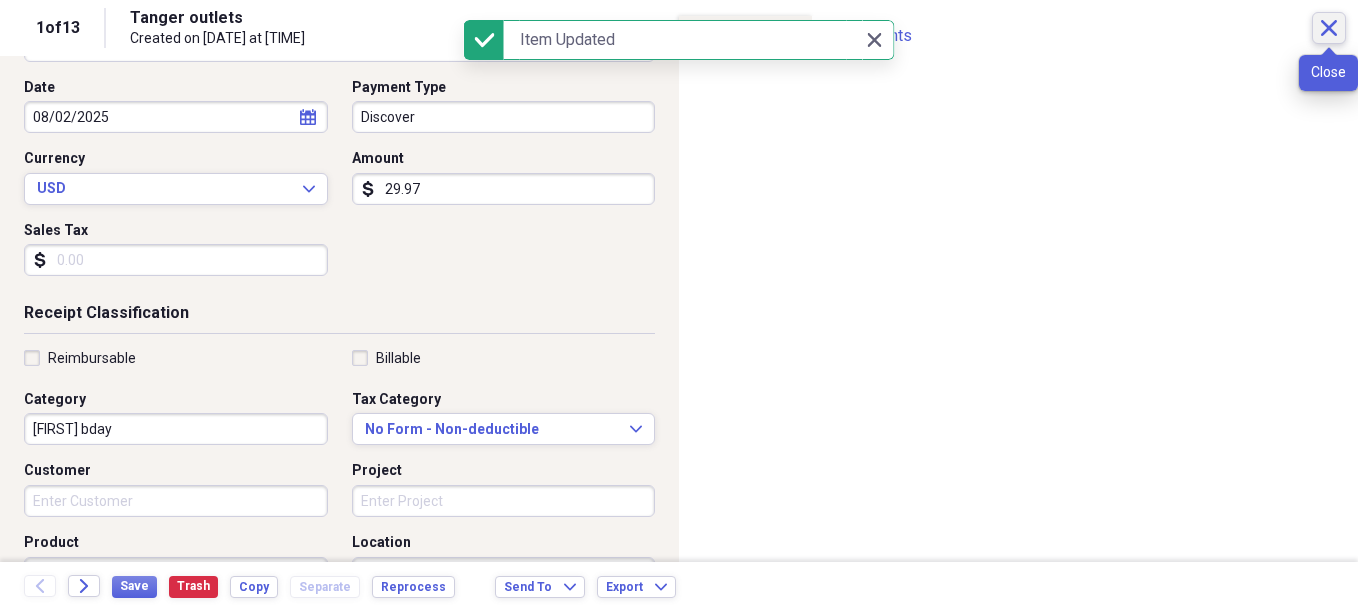 click on "Close" 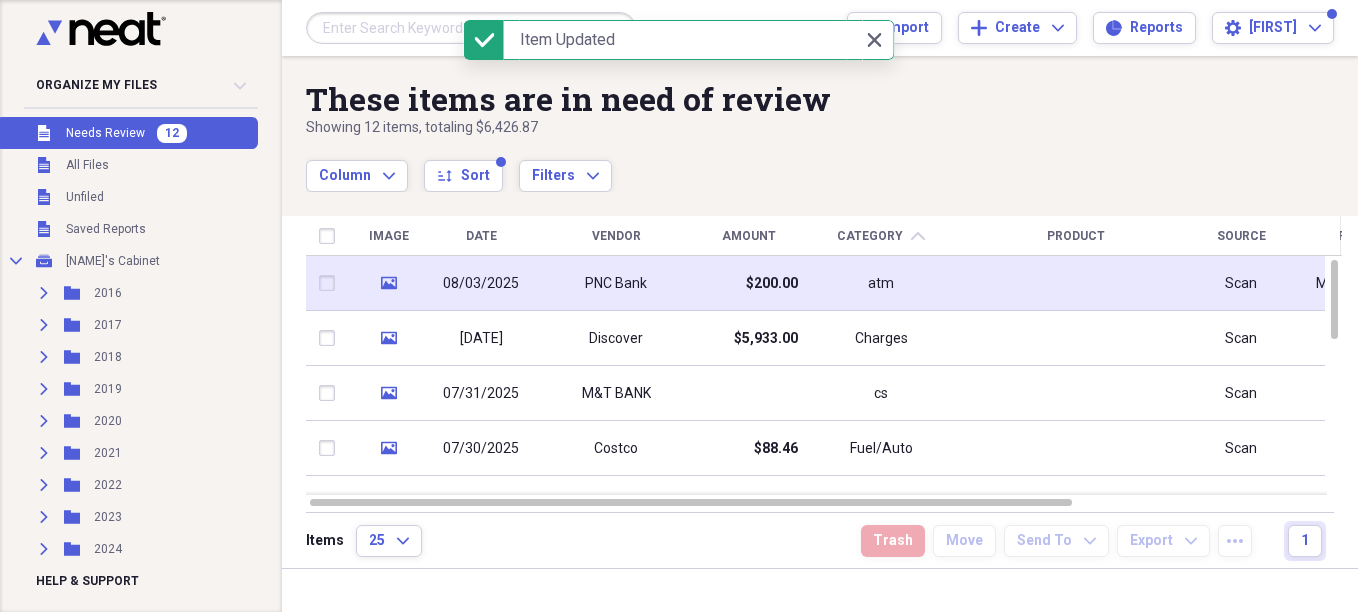 click on "PNC Bank" at bounding box center (616, 283) 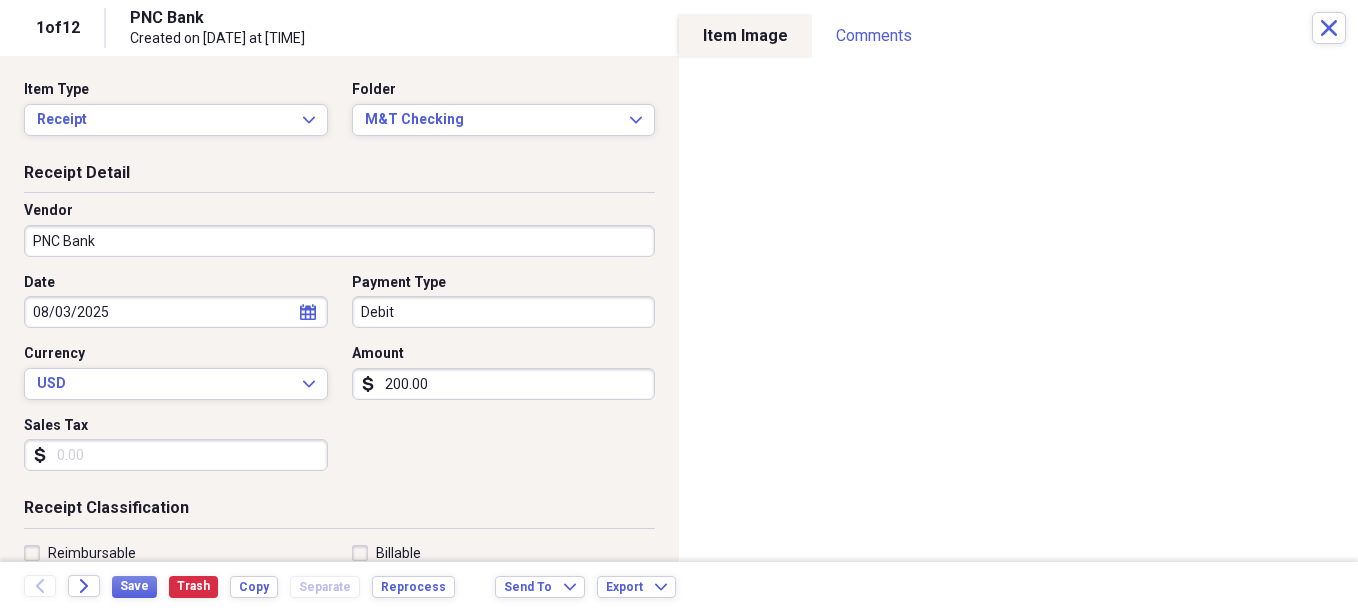 scroll, scrollTop: 47, scrollLeft: 0, axis: vertical 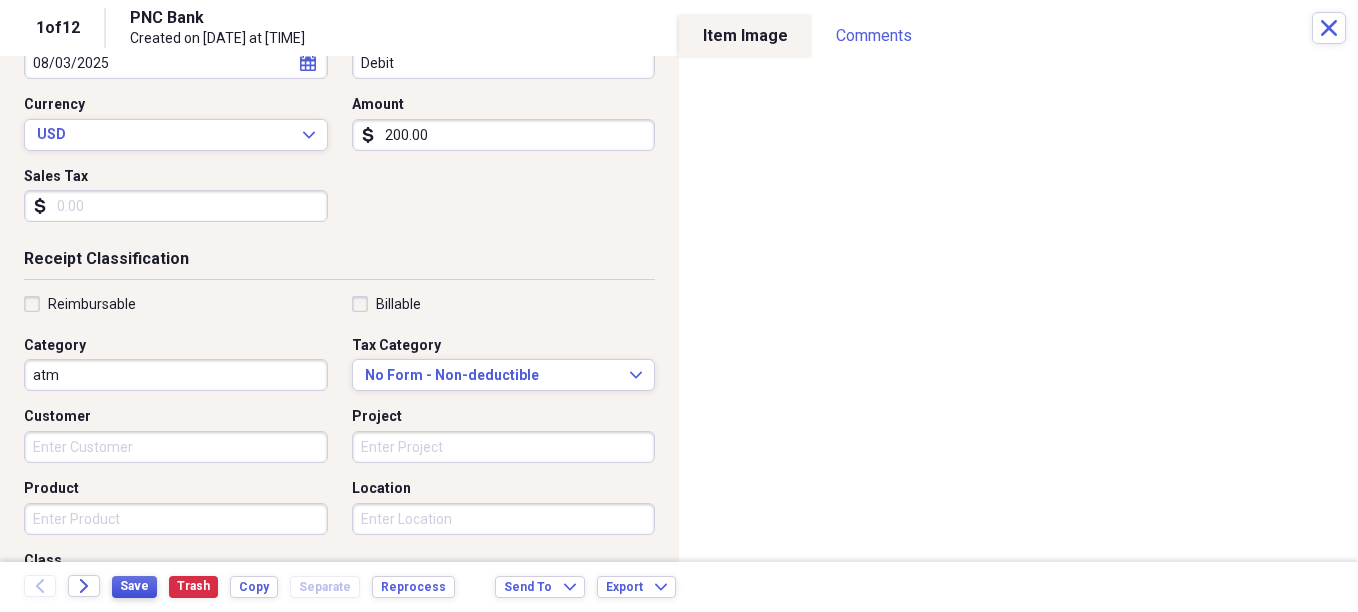 click on "Save" at bounding box center (134, 586) 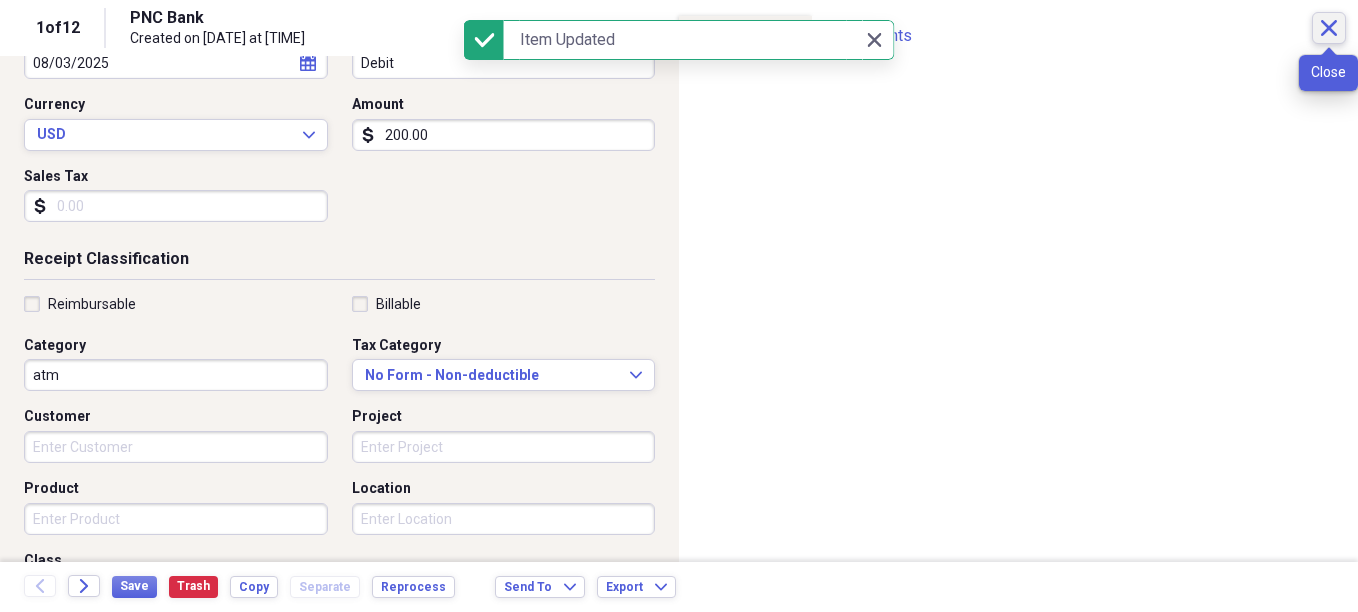 click 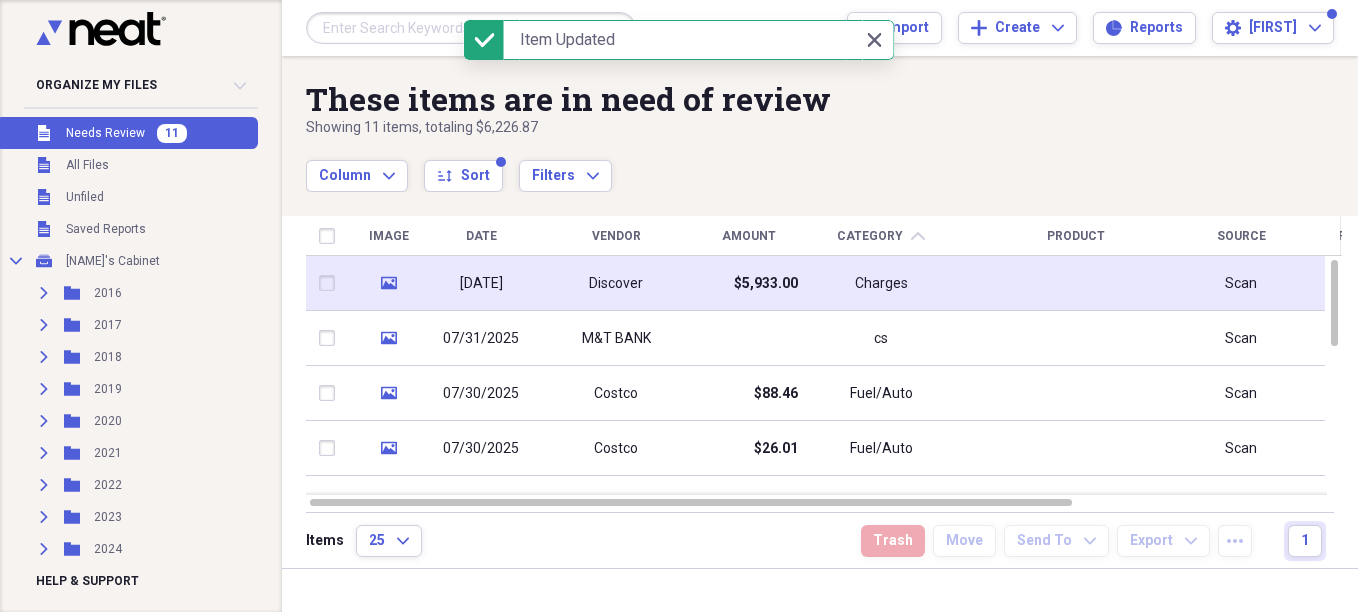 click on "Discover" at bounding box center [616, 283] 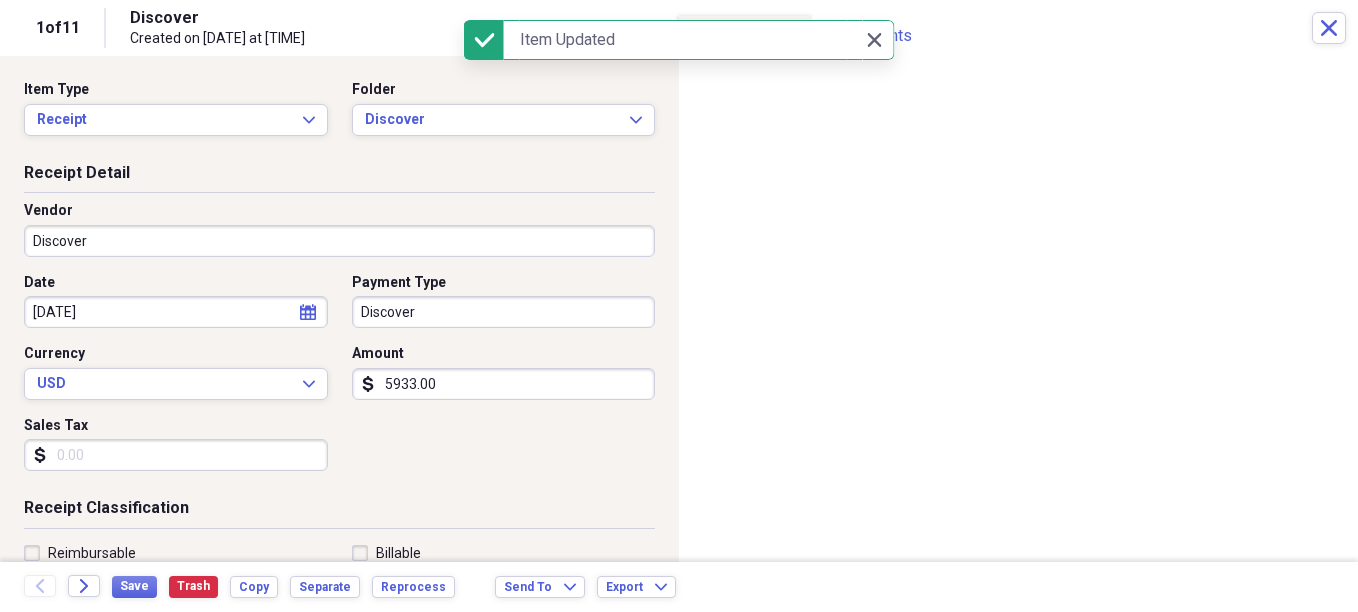 click on "5933.00" at bounding box center [504, 384] 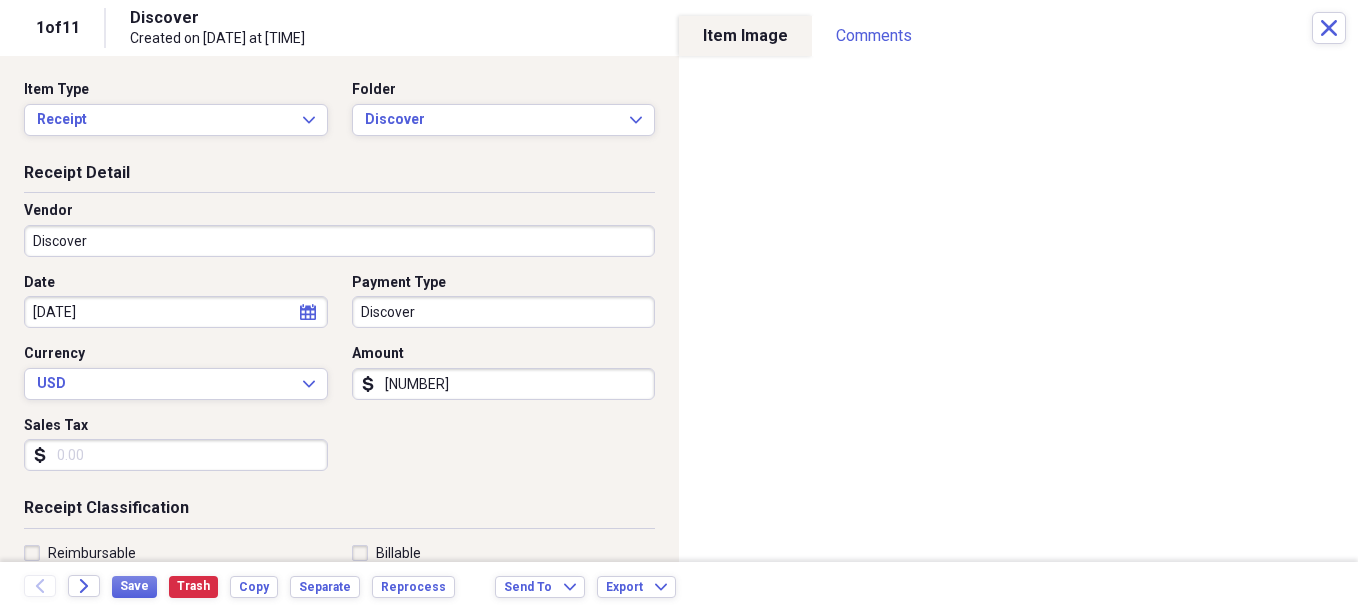 type on "[NUMBER]" 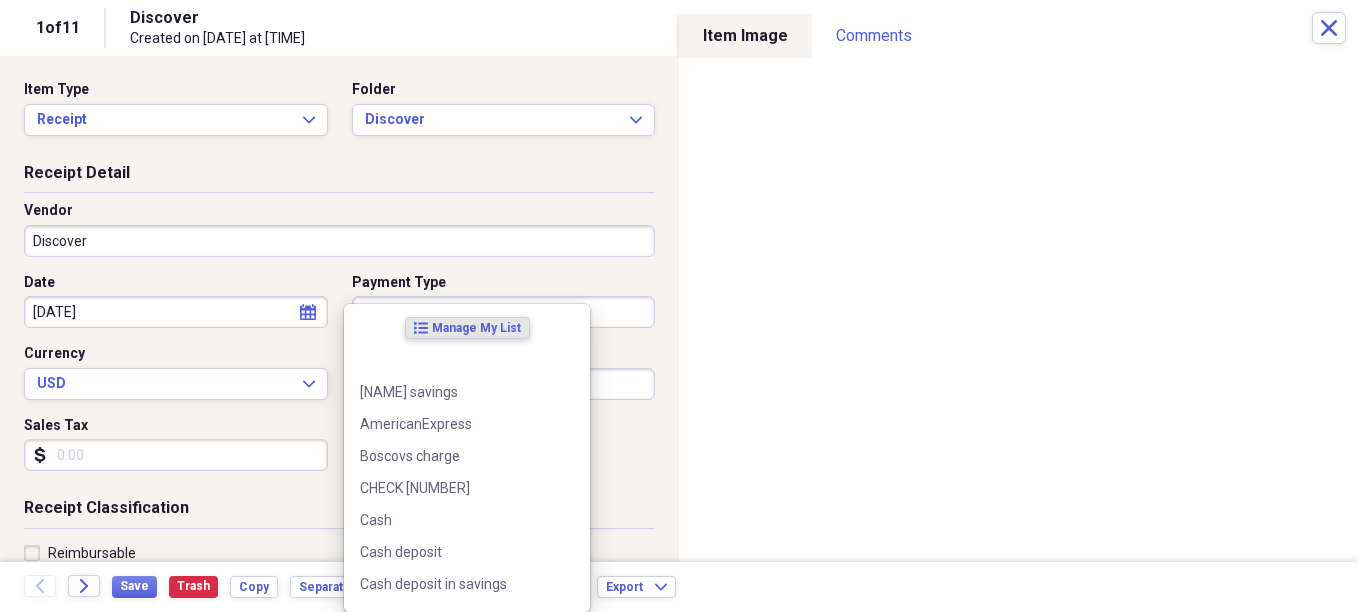 click on "Organize My Files 10 Collapse Unfiled Needs Review 10 Unfiled All Files Unfiled Unfiled Unfiled Saved Reports Collapse My Cabinet [NAME]'s Cabinet Add Folder Expand Folder 2016 Add Folder Expand Folder 2017 Add Folder Expand Folder 2018 Add Folder Expand Folder 2019 Add Folder Expand Folder 2020 Add Folder Expand Folder 2021 Add Folder Expand Folder 2022 Add Folder Expand Folder 2023 Add Folder Expand Folder 2024 Add Folder Expand Folder 2025 Add Folder Folder FILES from TRASH Add Folder Expand Folder Recipes Add Folder Collapse Trash Trash Expand Folder Discover Help & Support Submit Import Import Add Create Expand Reports Reports Settings [NAME] Expand These items are in need of review Showing 11 items , totaling $6,226.87 Column Expand sort Sort Filters Expand Create Item Expand Image Date Vendor Amount Category chevron-up Product Source Folder Billable Reimbursable media 06/26/2025 Discover $5,933.00 Charges Scan Discover media 07/31/2025 M&T BANK cs Scan CD media 07/30/2025 Costco $88.46 Fuel/Auto Scan Scan" at bounding box center (679, 306) 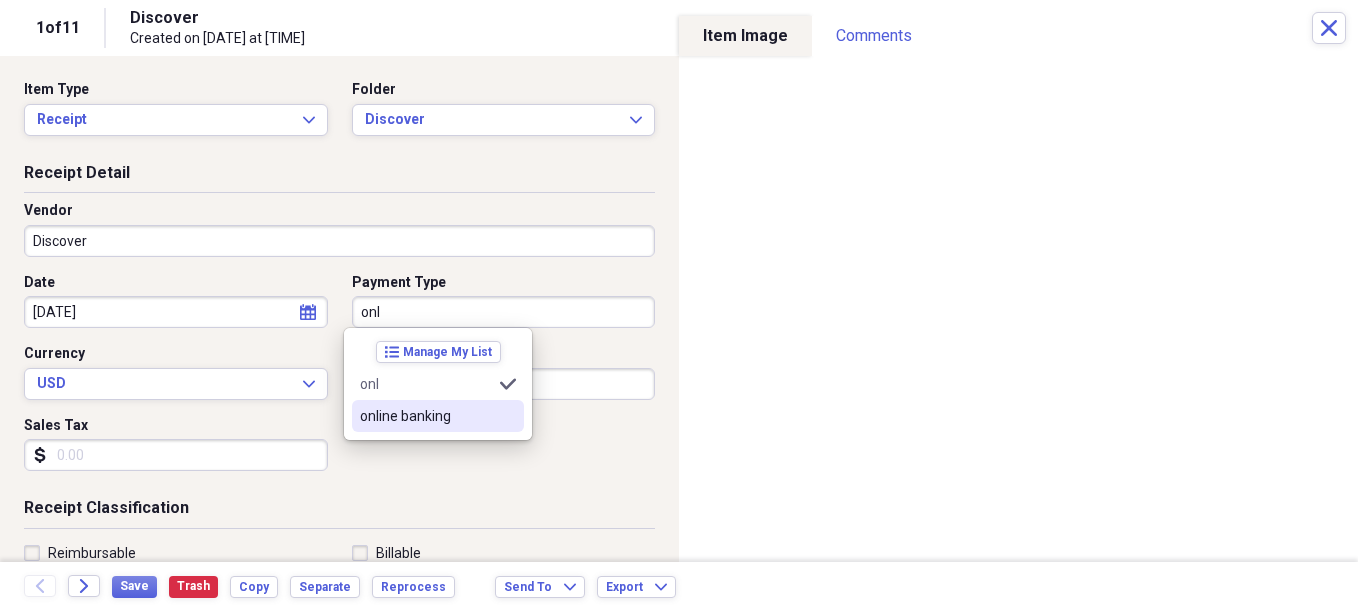 click on "online banking" at bounding box center (426, 416) 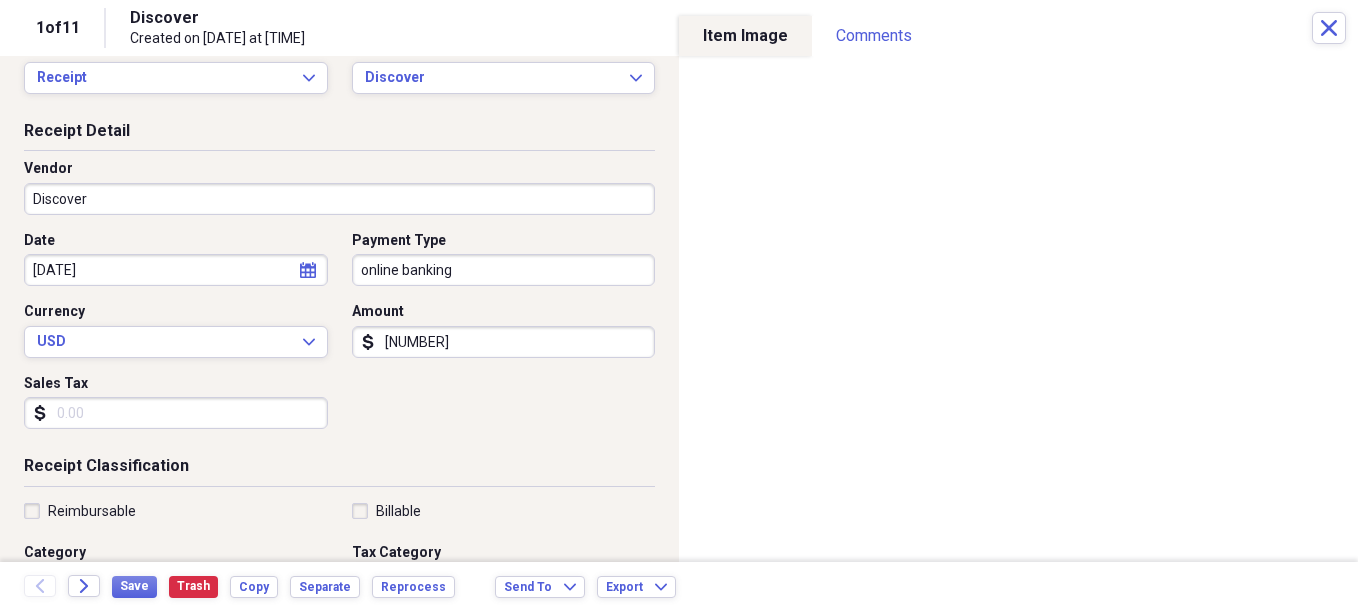 scroll, scrollTop: 131, scrollLeft: 0, axis: vertical 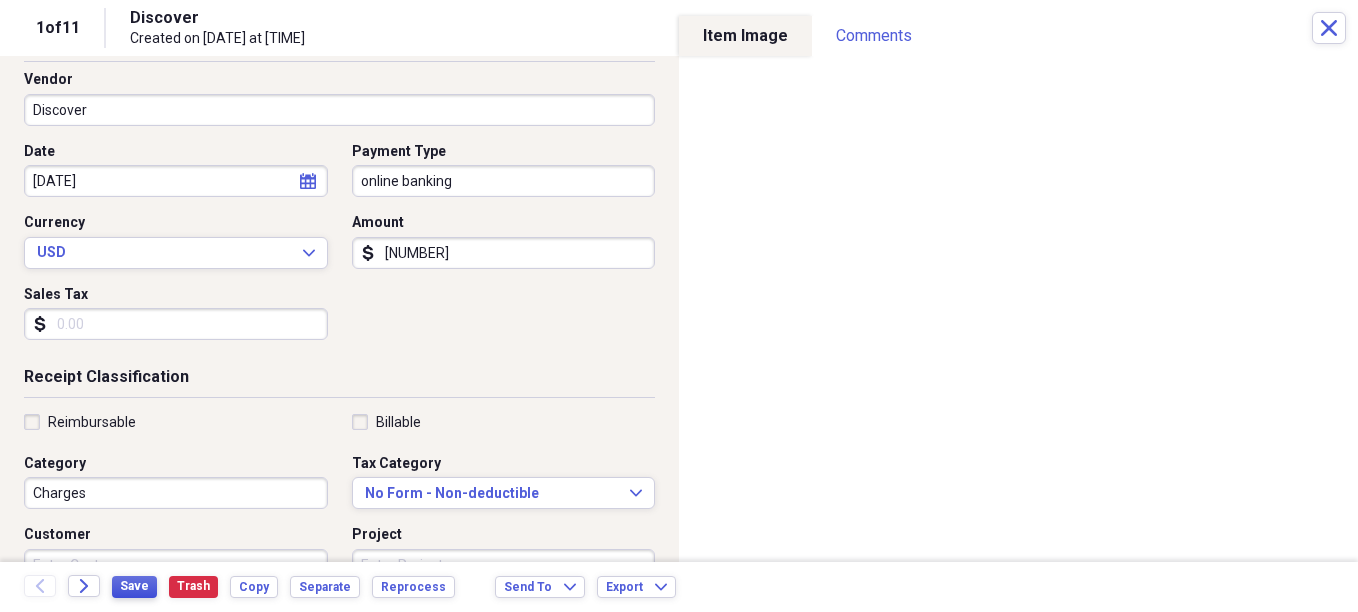 click on "Save" at bounding box center (134, 586) 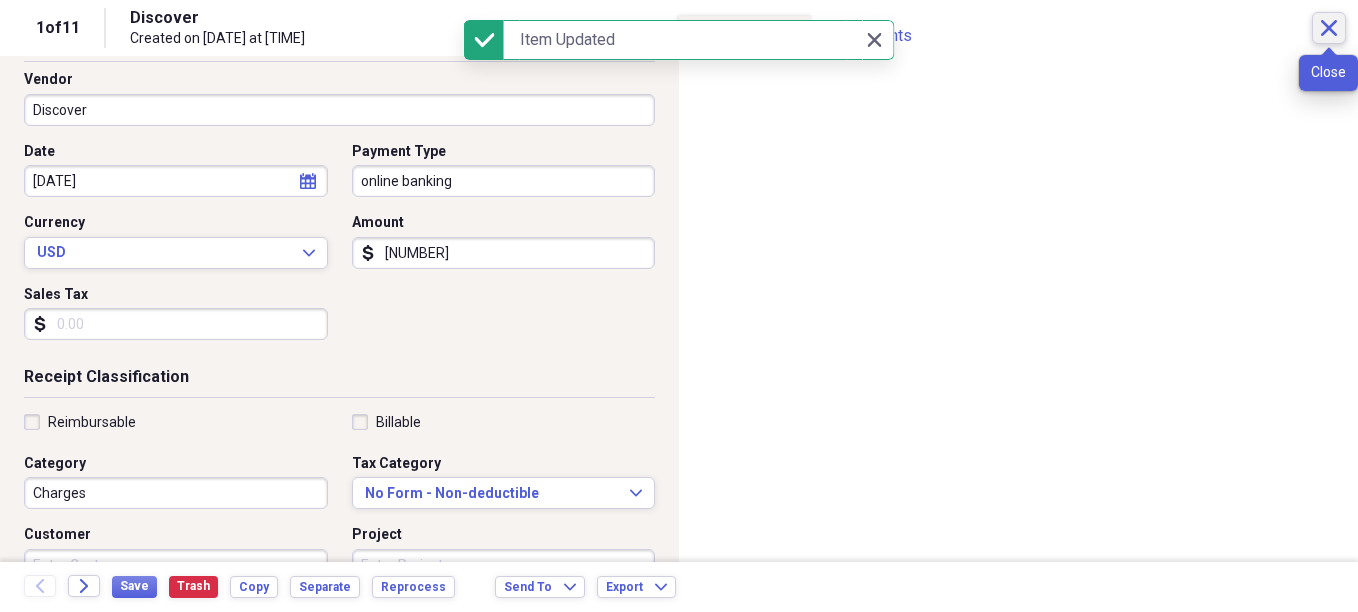 click 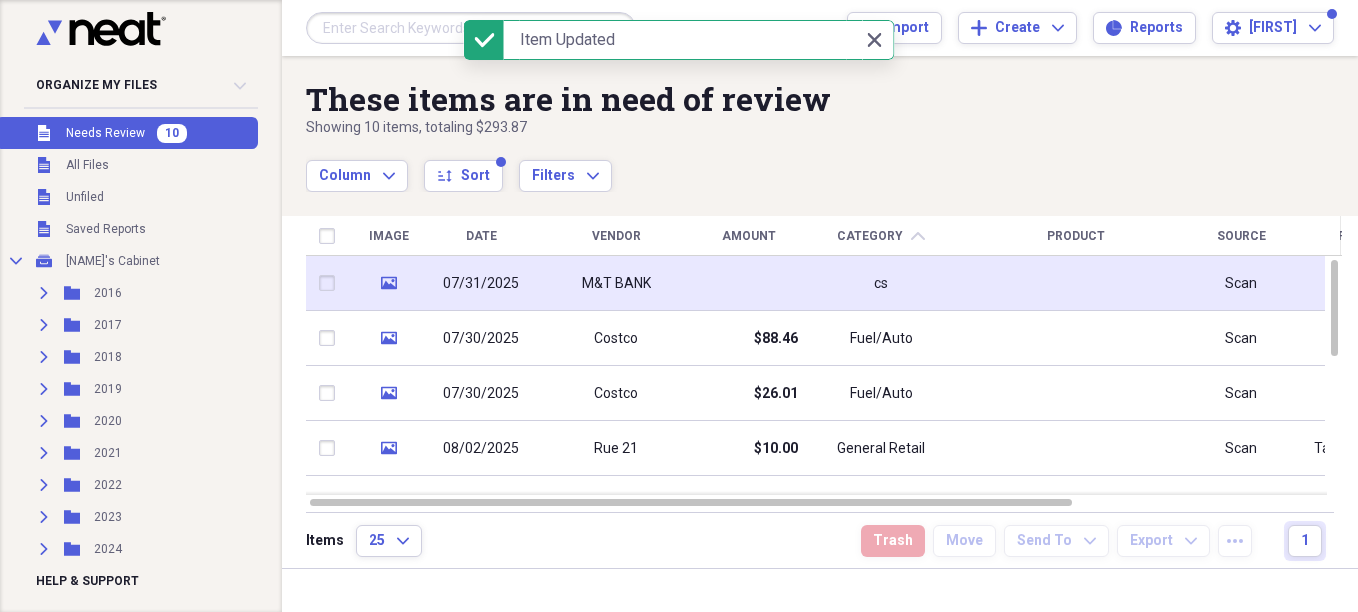 click on "M&T BANK" at bounding box center [616, 283] 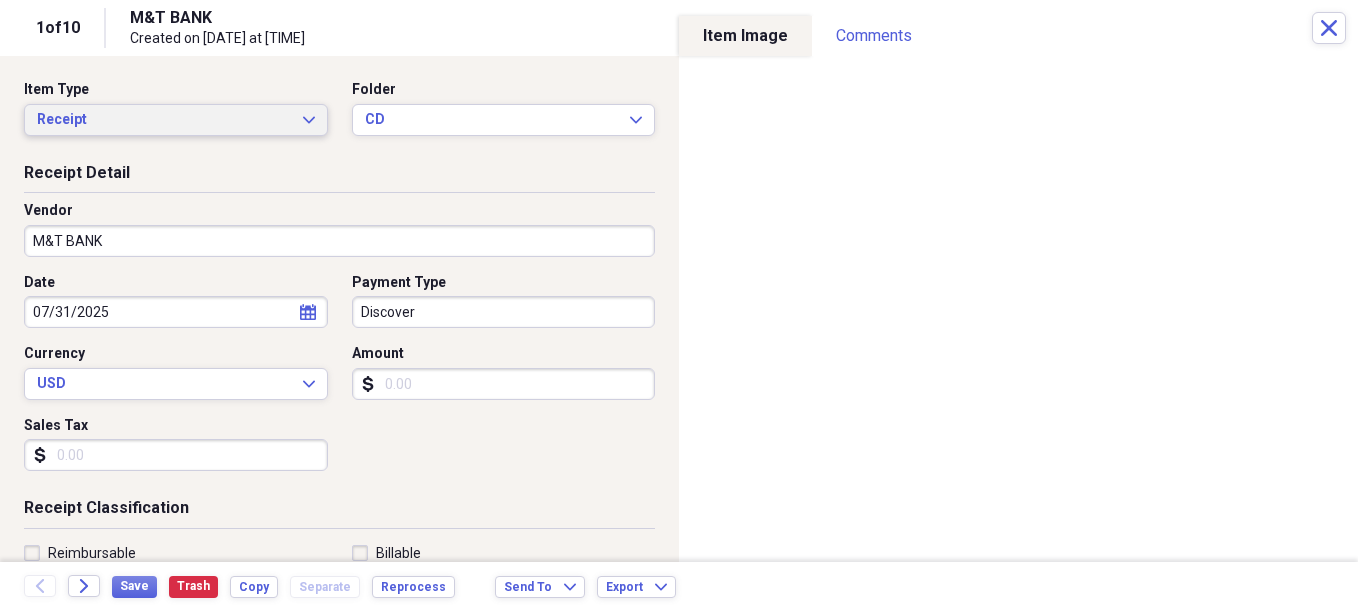 click on "Expand" 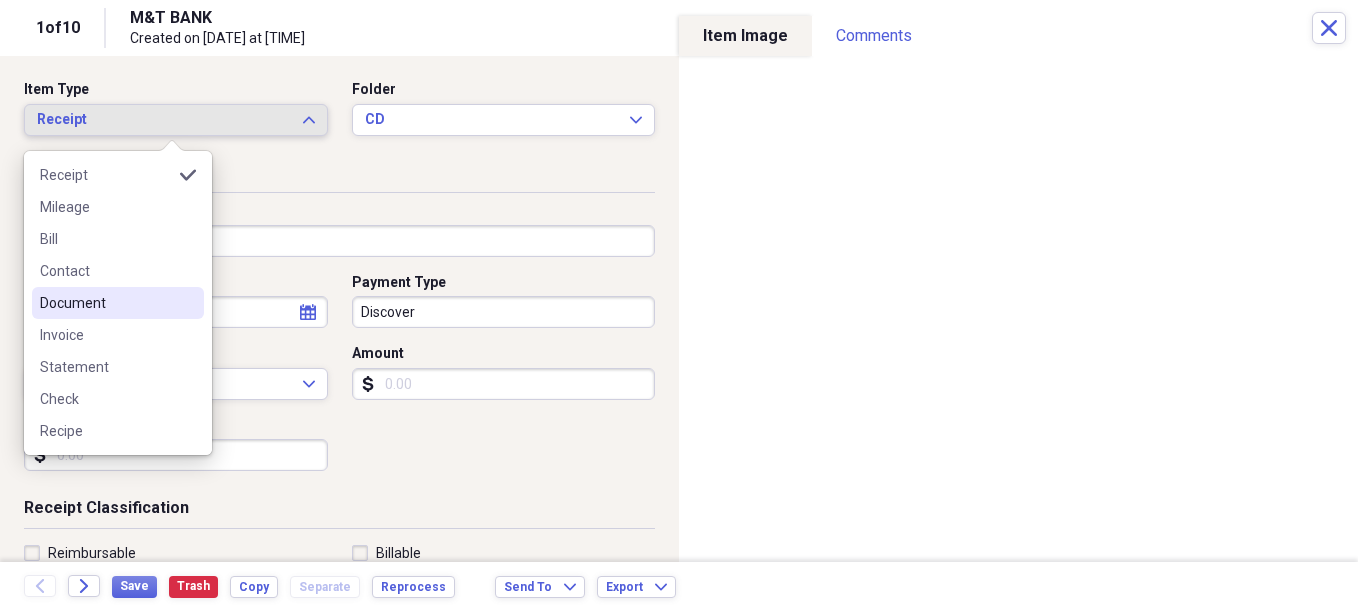 click on "Document" at bounding box center (106, 303) 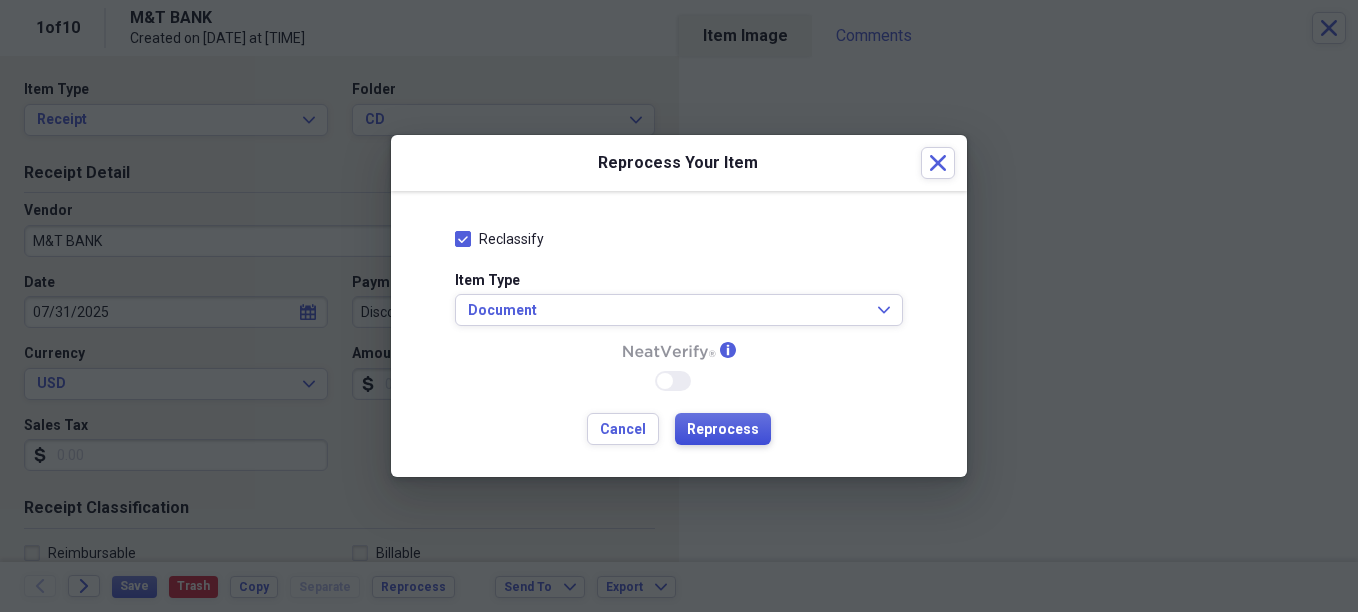 click on "Reprocess" at bounding box center (723, 430) 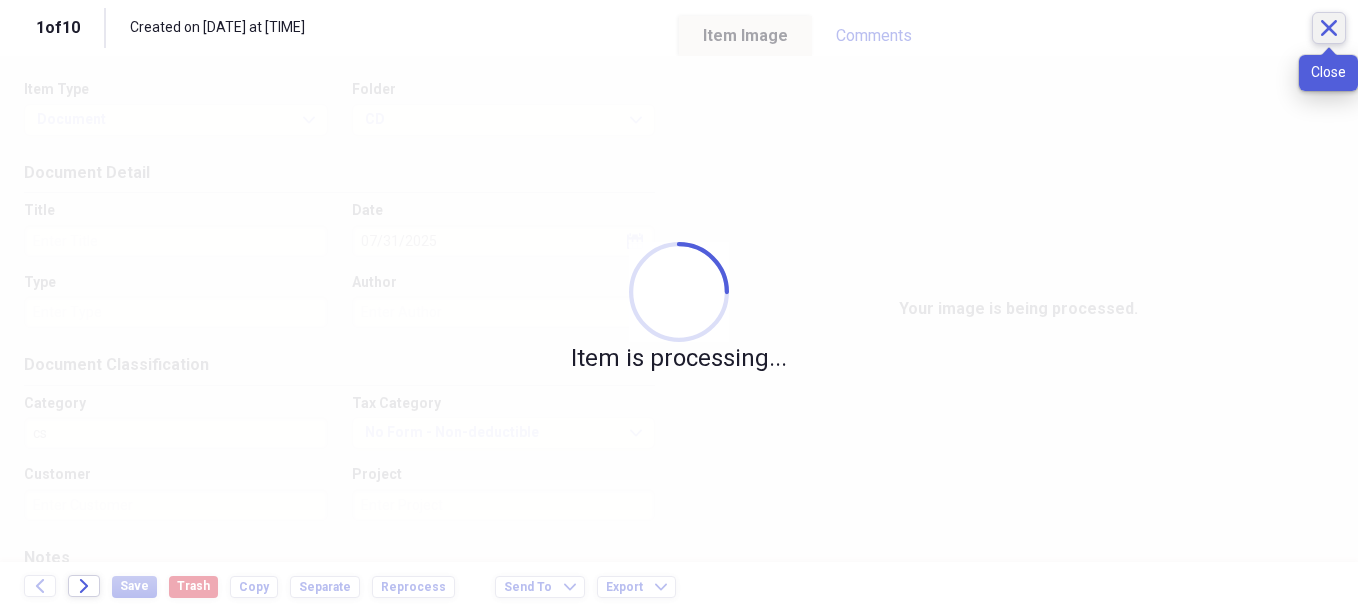 click 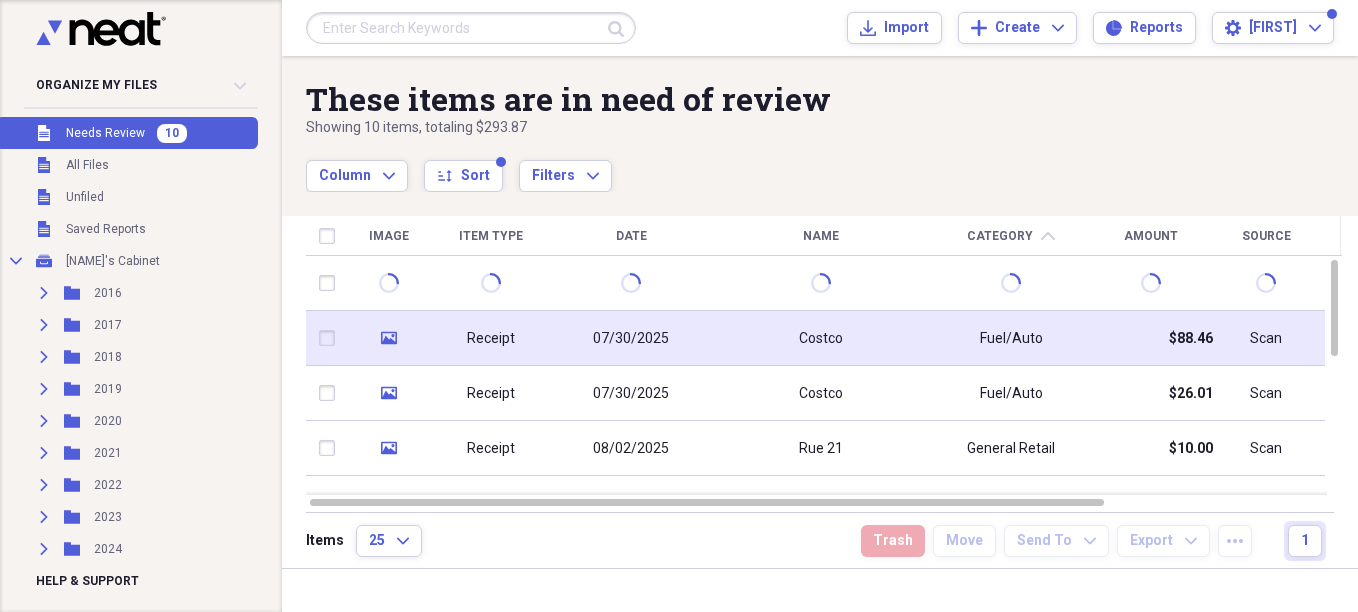 click on "Receipt" at bounding box center (491, 338) 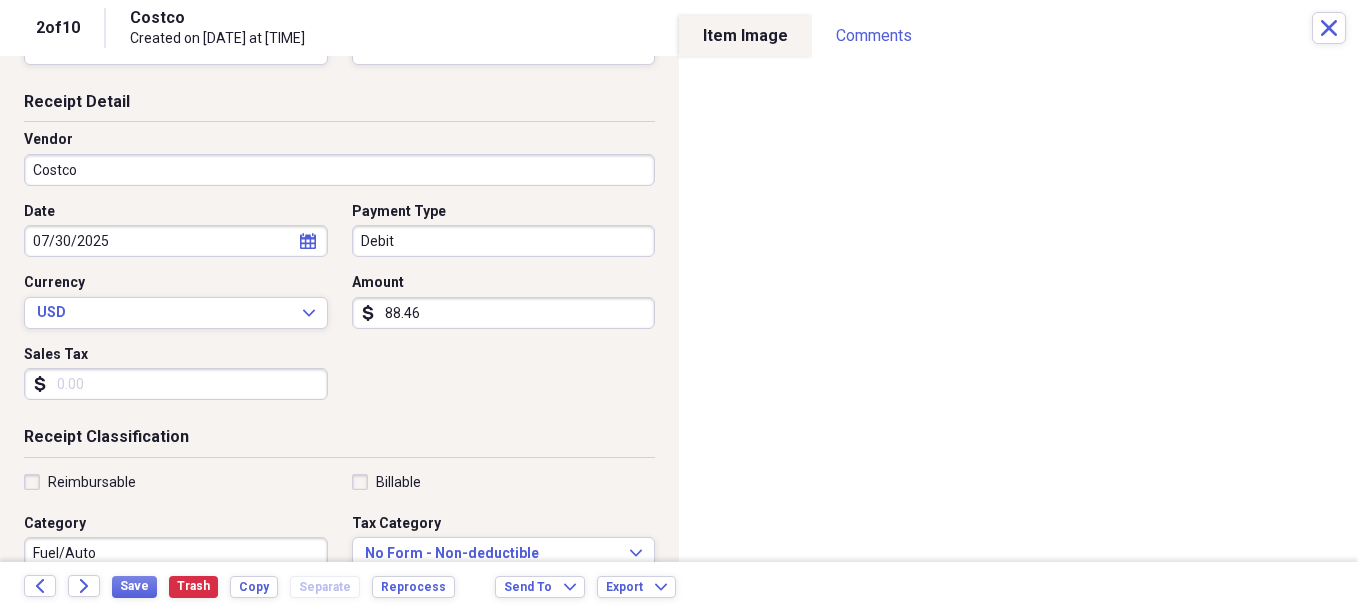 scroll, scrollTop: 129, scrollLeft: 0, axis: vertical 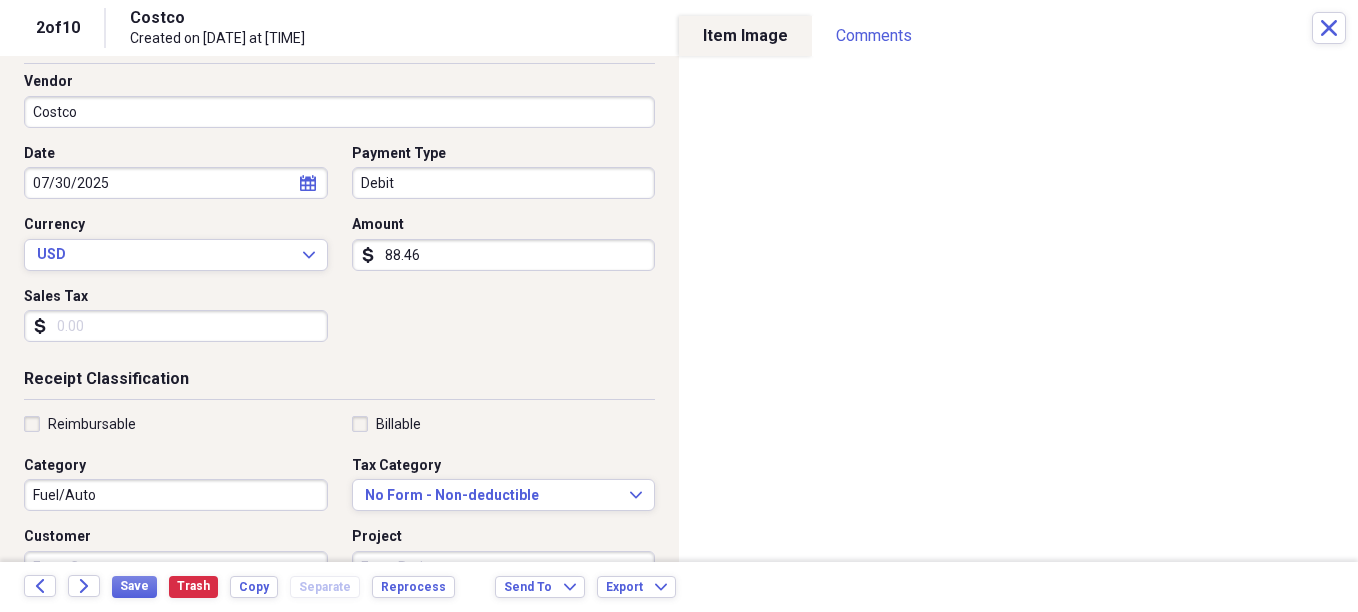 click on "Fuel/Auto" at bounding box center (176, 495) 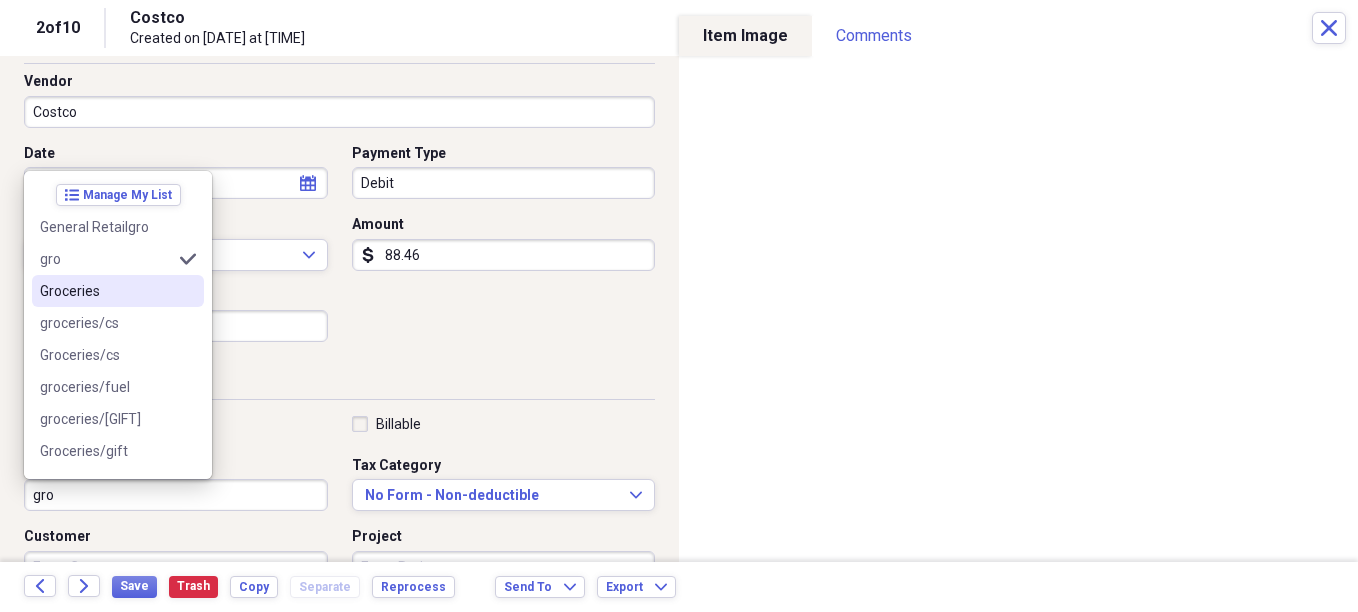 click on "Groceries" at bounding box center (118, 291) 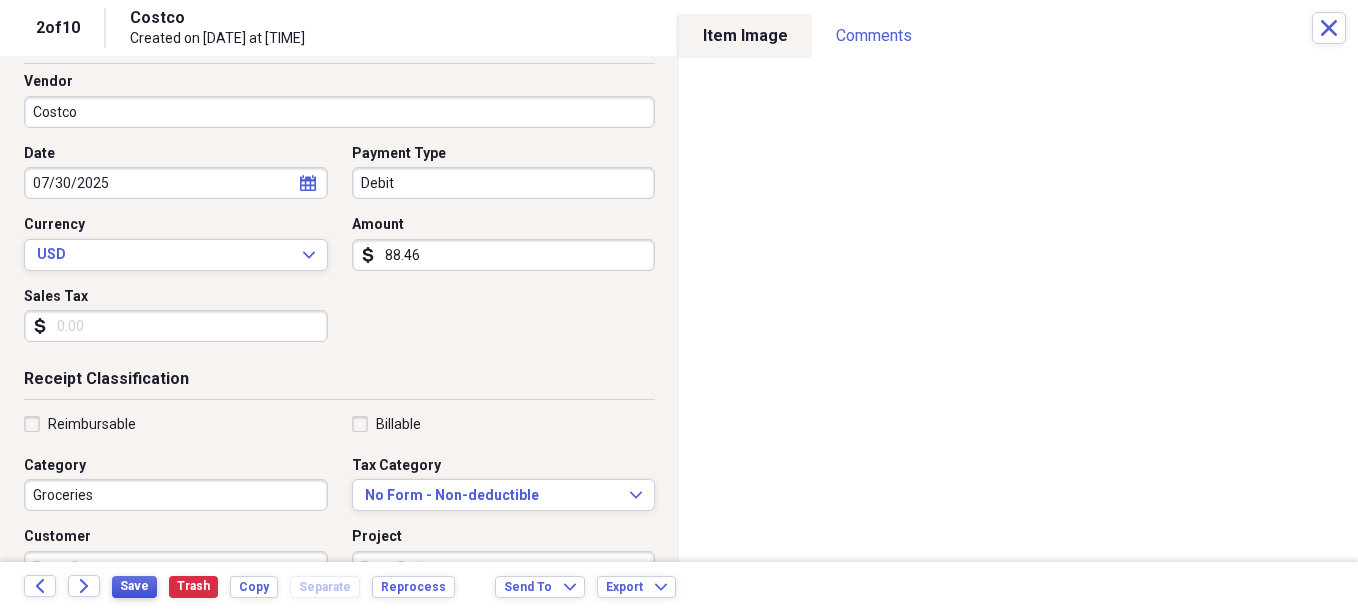 click on "Save" at bounding box center (134, 587) 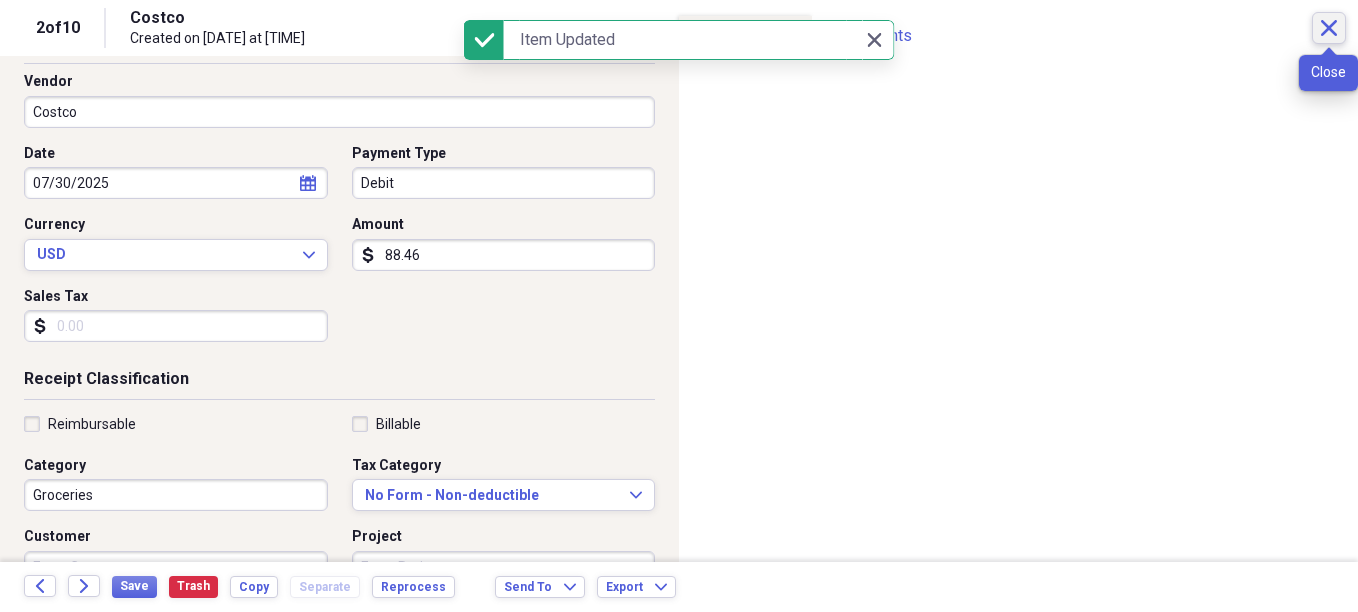 click on "Close" 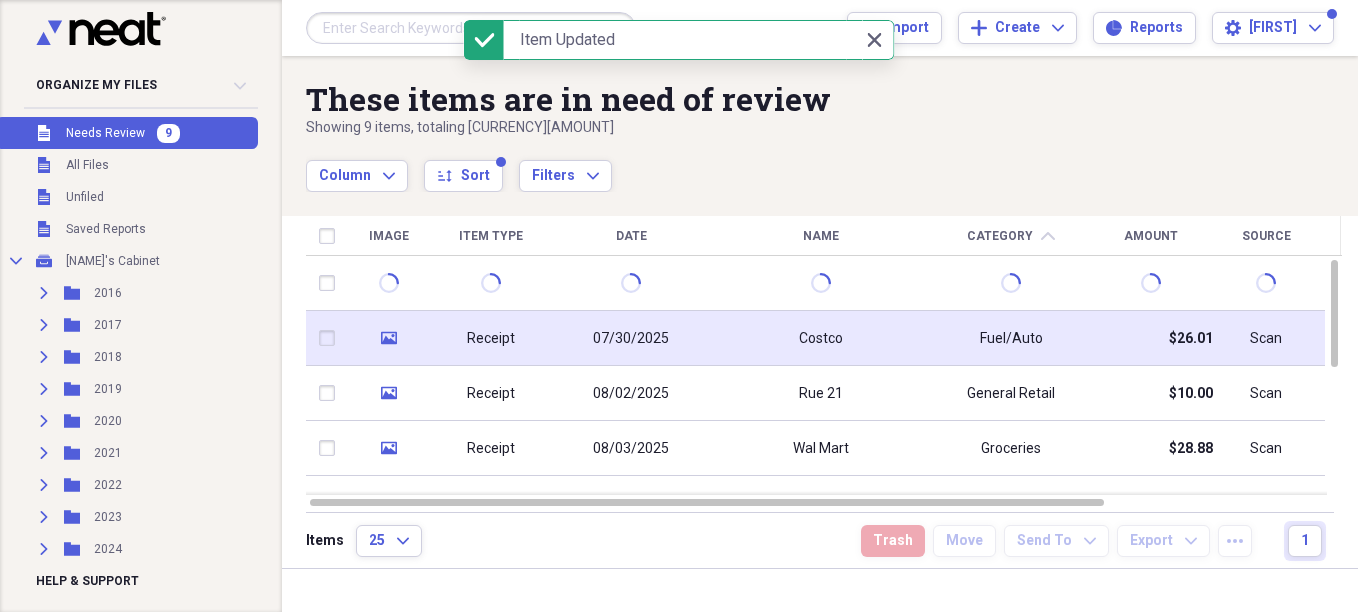 click on "Receipt" at bounding box center [491, 338] 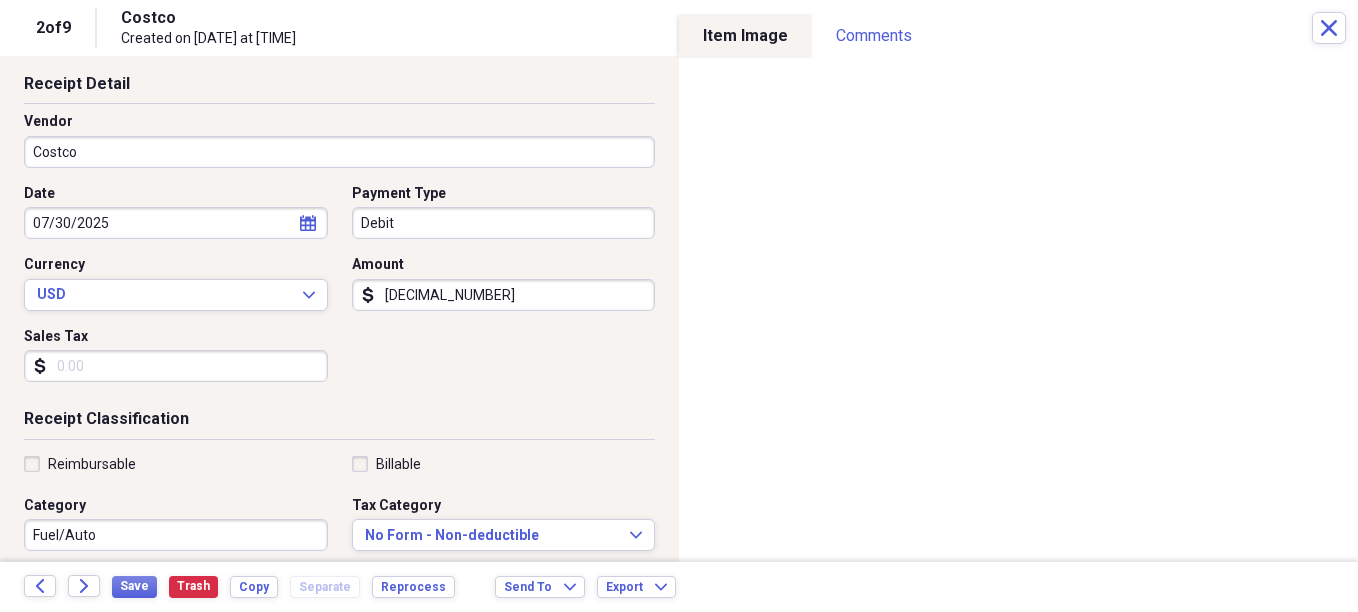 scroll, scrollTop: 133, scrollLeft: 0, axis: vertical 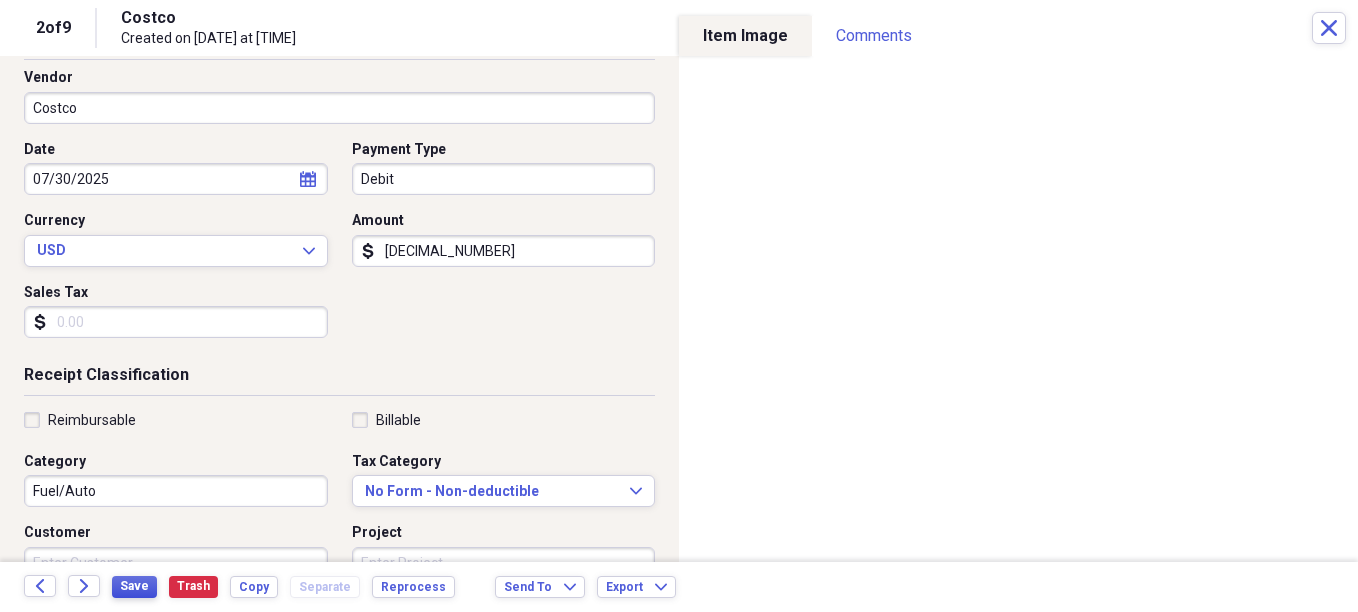 click on "Save" at bounding box center (134, 586) 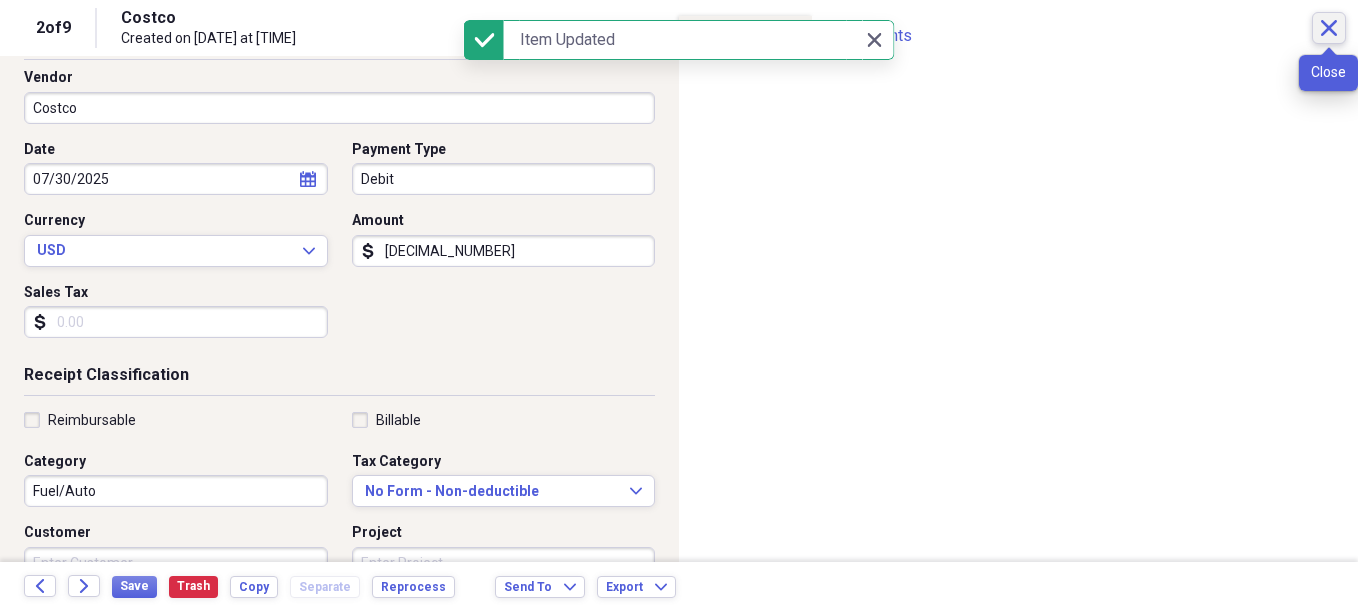 click on "Close" at bounding box center (1329, 28) 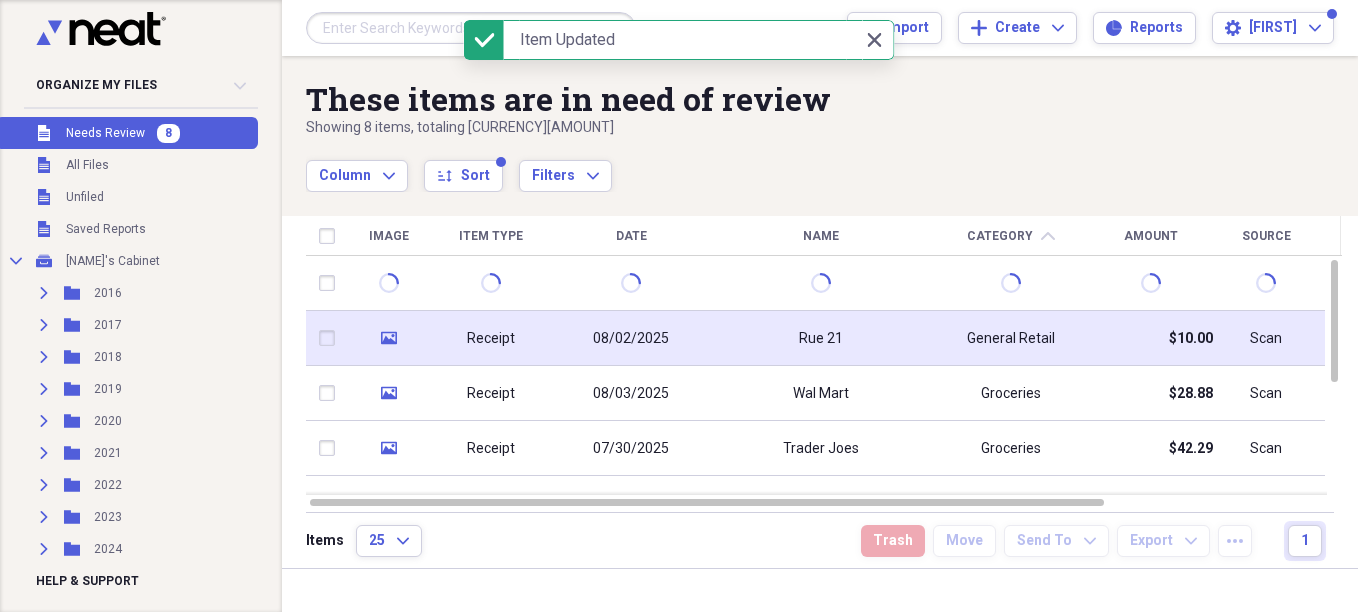 click on "Receipt" at bounding box center (491, 338) 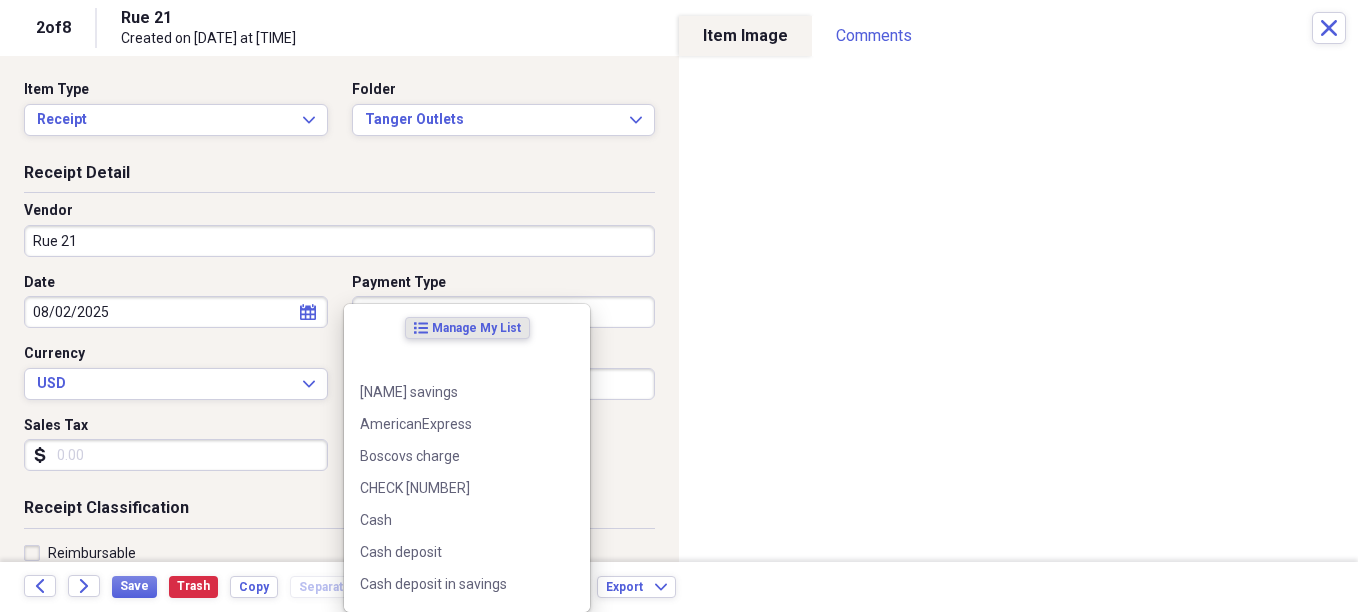 click on "Showing 8 items , totaling [CURRENCY][AMOUNT] Column Expand sort Sort Filters Expand Create Item Expand Image Item Type Date Name Category chevron-up Amount Source Date Added Folder media Document 07/31/2025 cs Scan 08/03/2025 11:00 am CD media Receipt 08/02/2025 [BRAND] General Retail [CURRENCY][AMOUNT] Scan 08/03/2025 10:58 am [BRAND] media Scan" at bounding box center [679, 306] 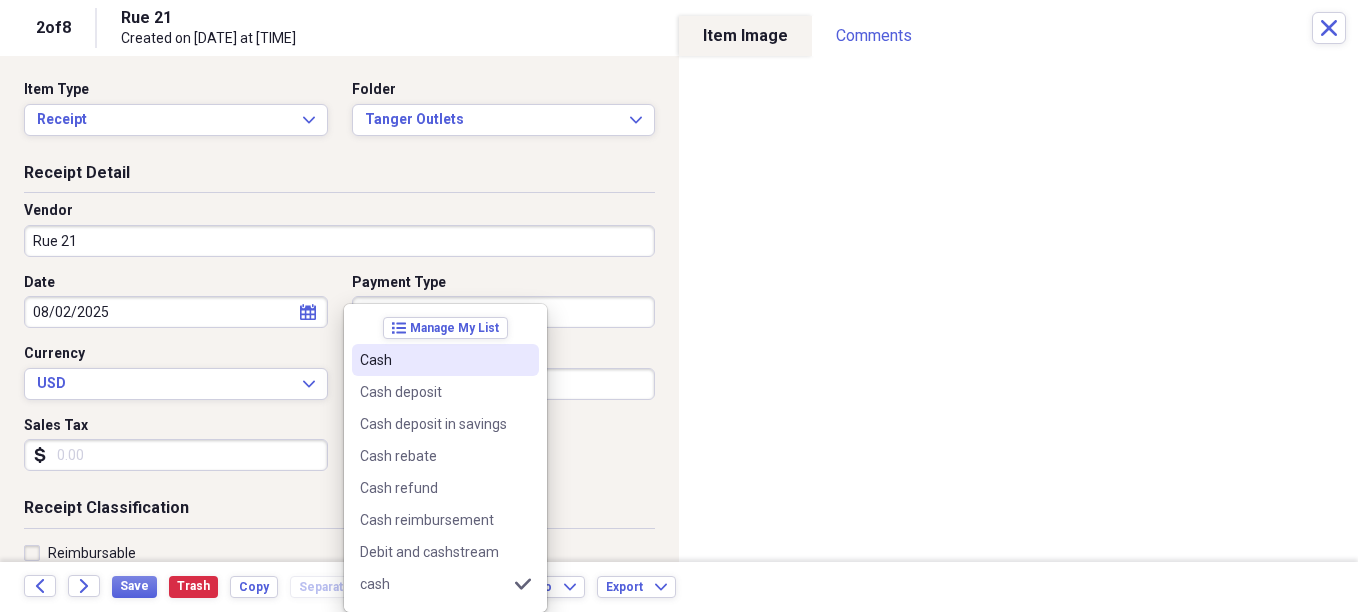 click on "Cash" at bounding box center (433, 360) 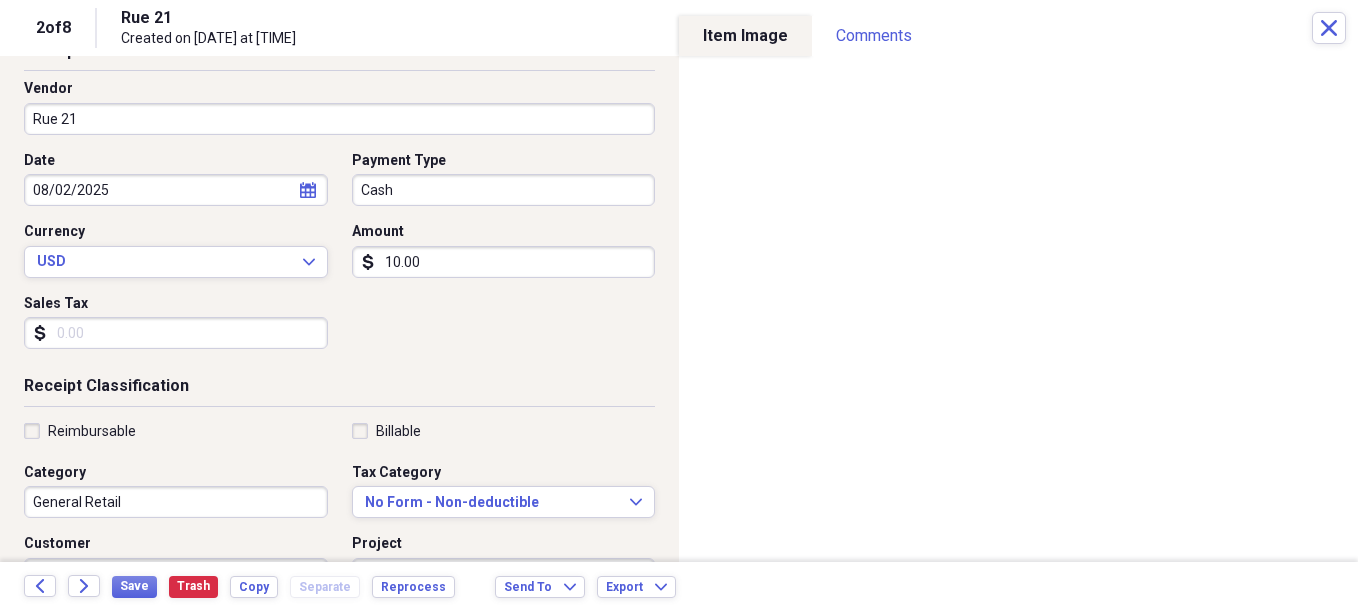 scroll, scrollTop: 129, scrollLeft: 0, axis: vertical 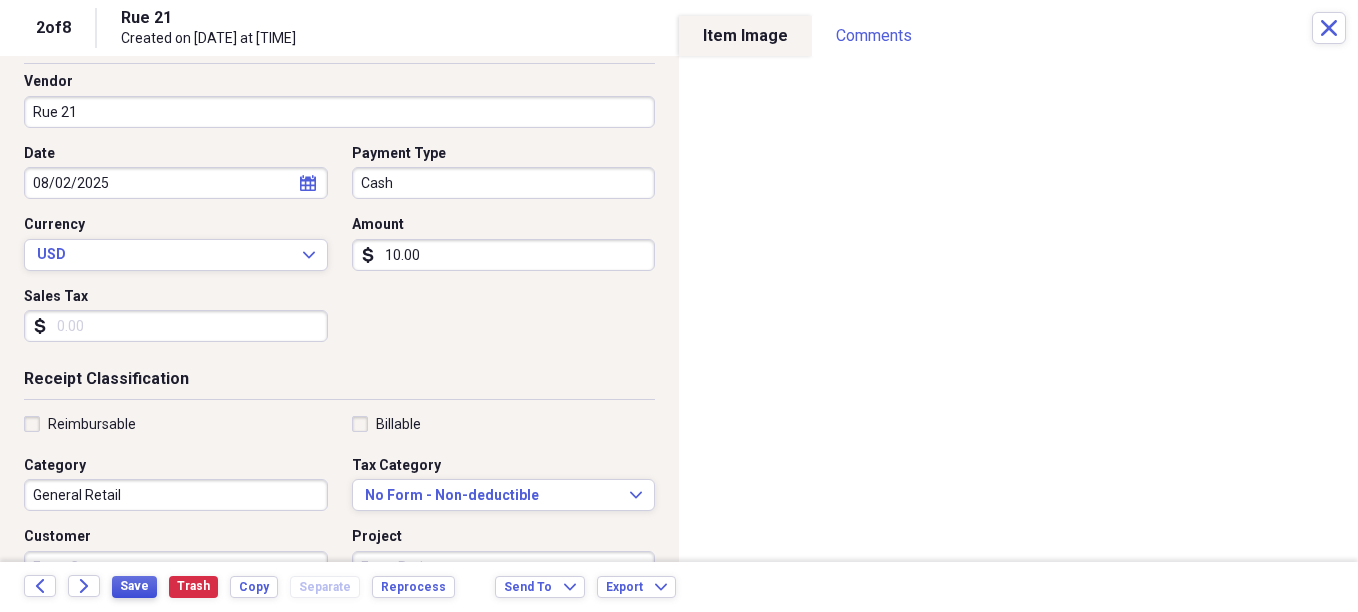 click on "Save" at bounding box center [134, 586] 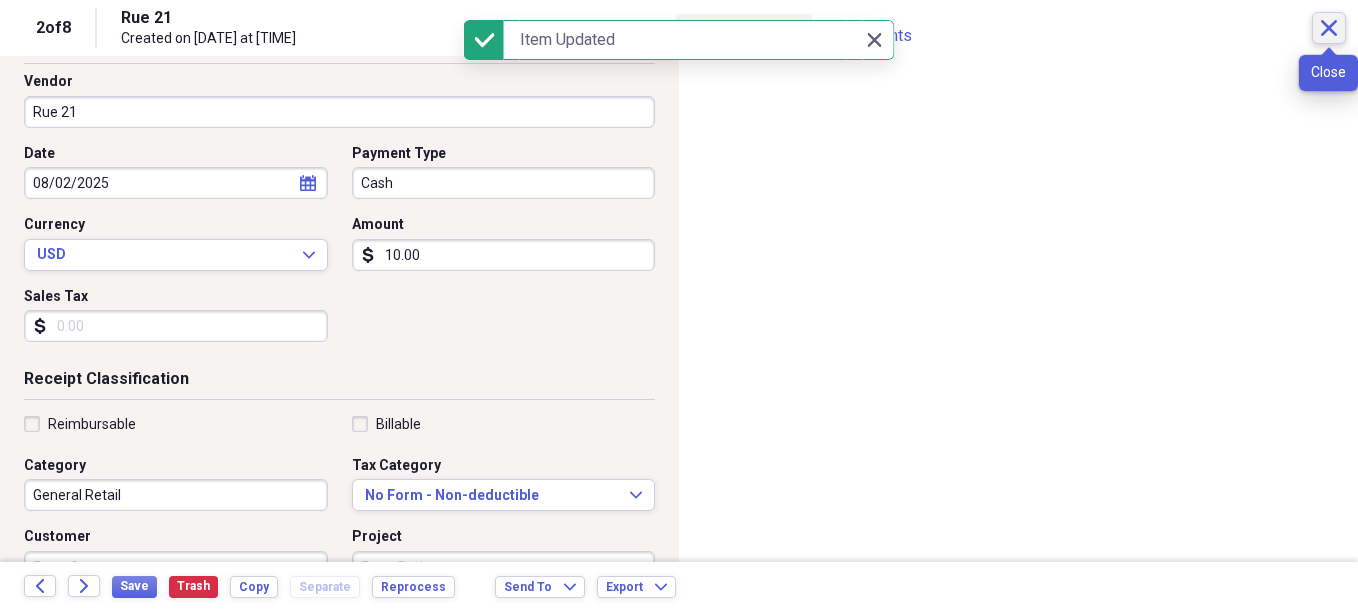 click on "Close" at bounding box center [1329, 28] 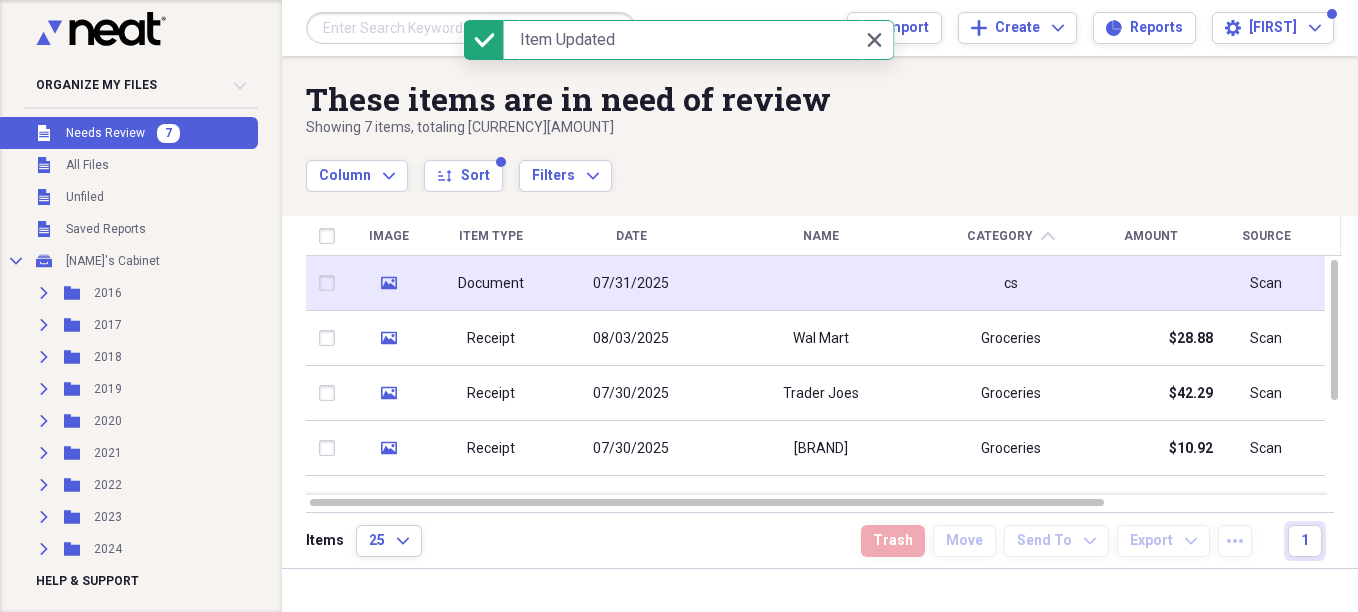 click on "07/31/2025" at bounding box center [631, 283] 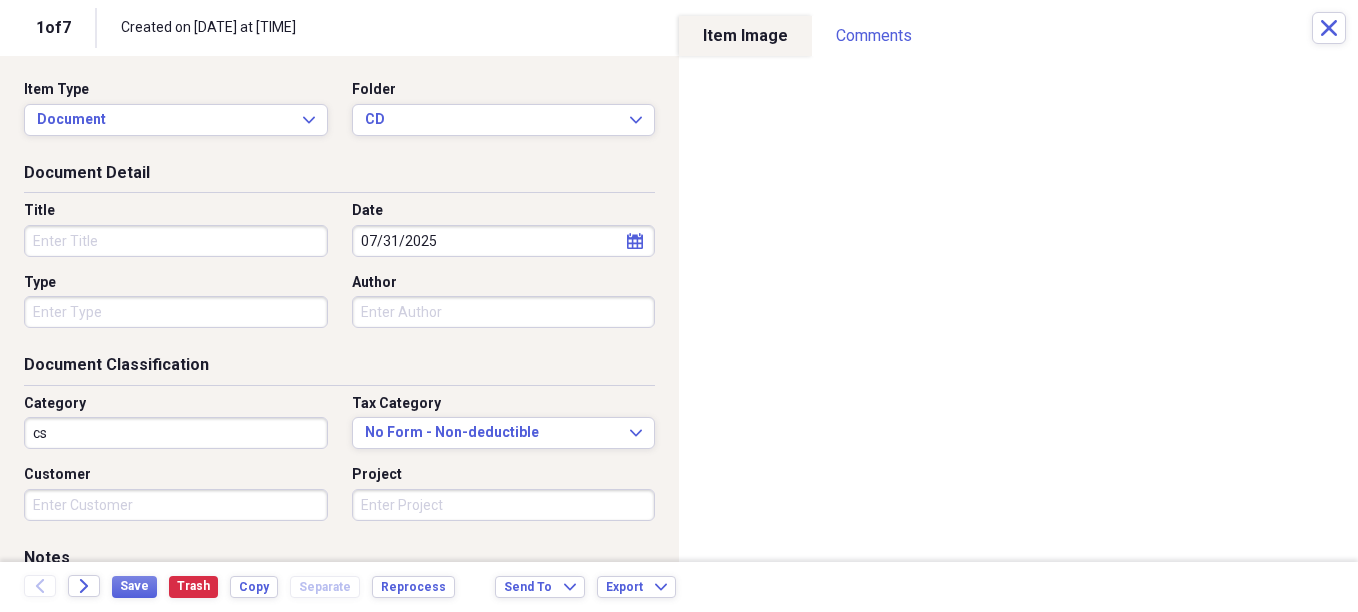 click on "Title" at bounding box center (176, 241) 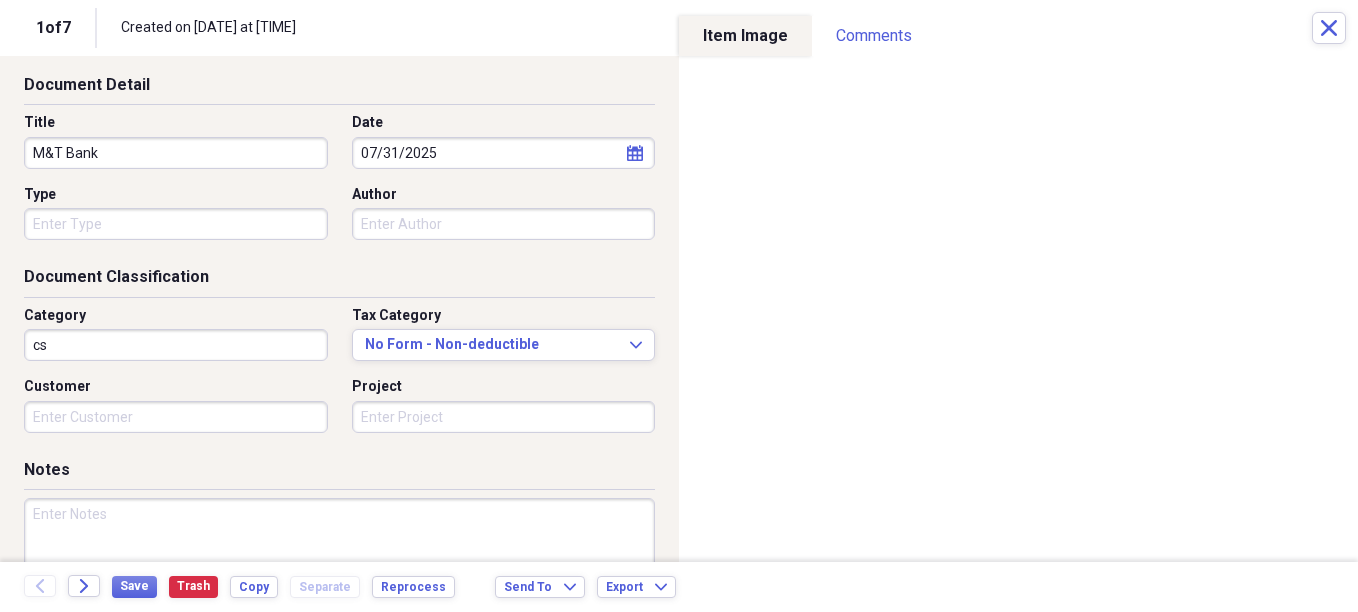 scroll, scrollTop: 134, scrollLeft: 0, axis: vertical 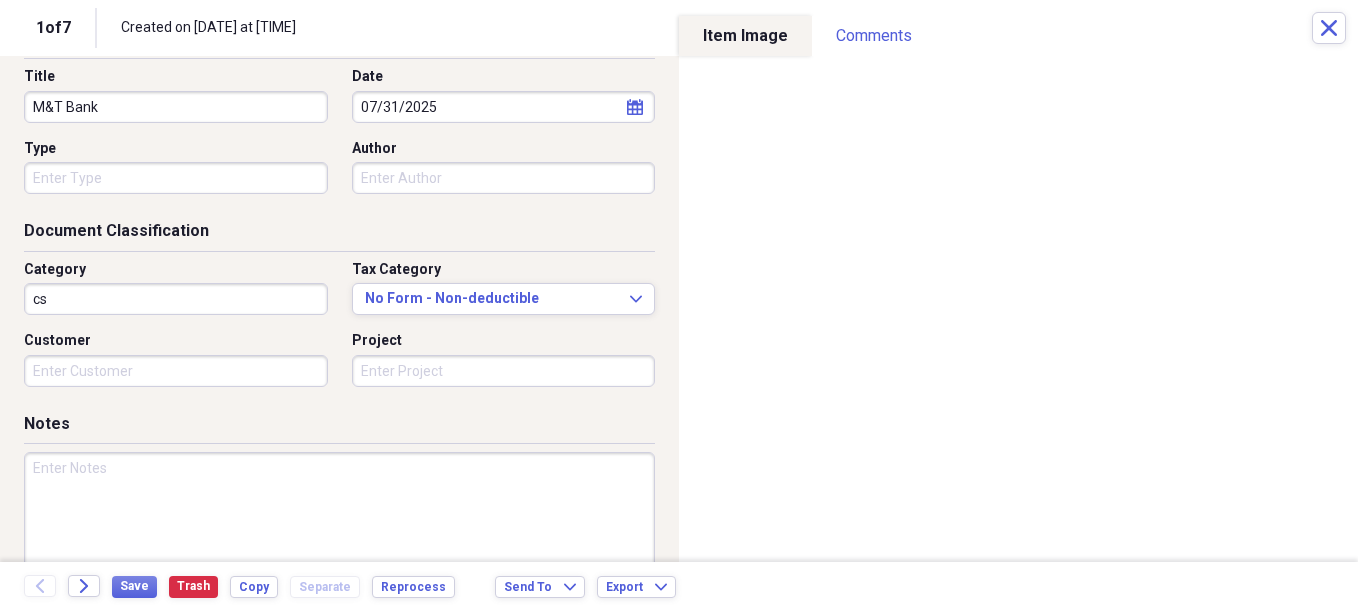 type on "M&T Bank" 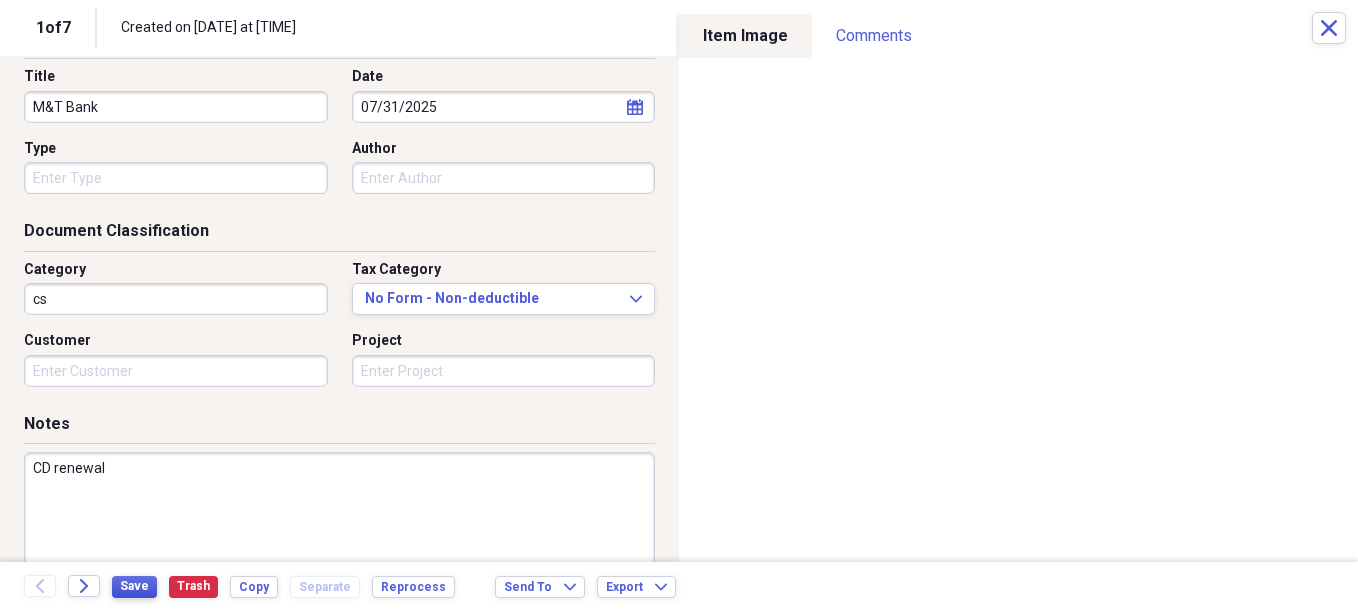 type on "CD renewal" 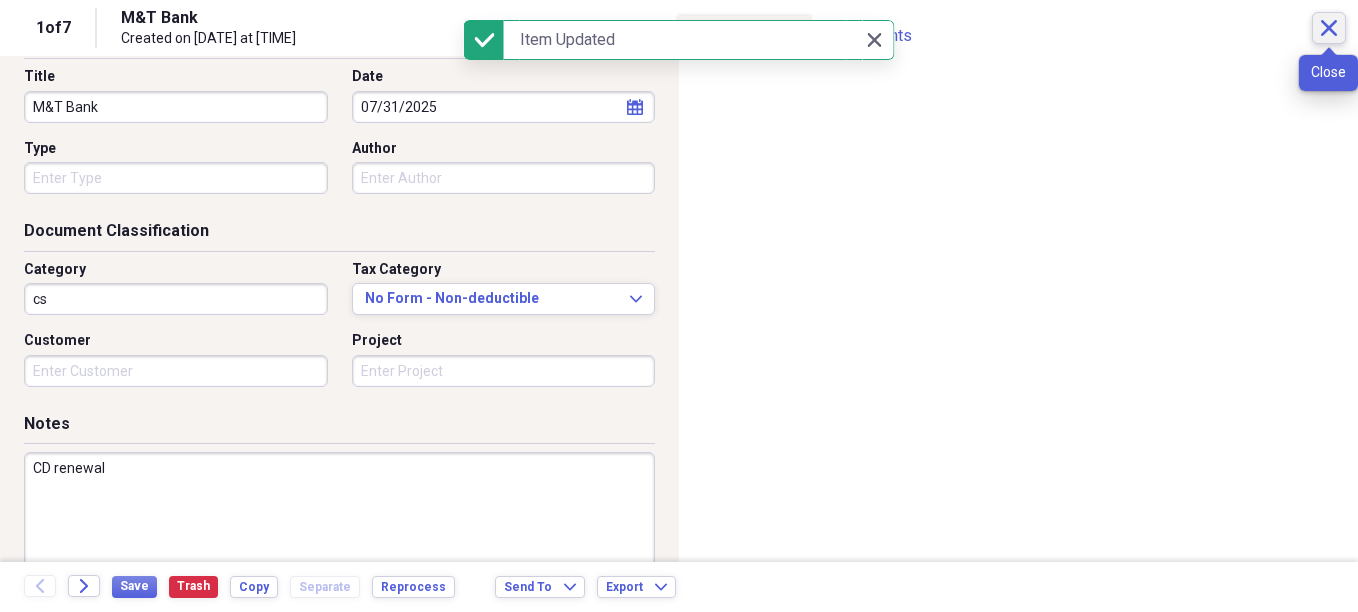 click on "Close" 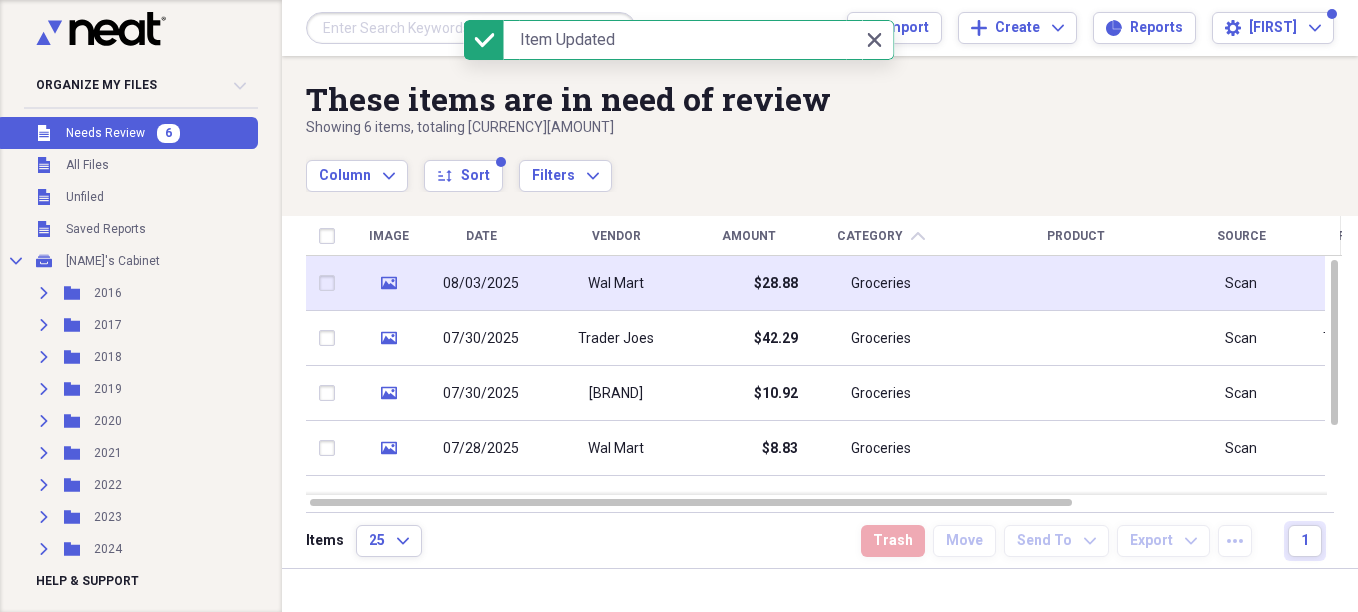 click on "Wal Mart" at bounding box center (616, 283) 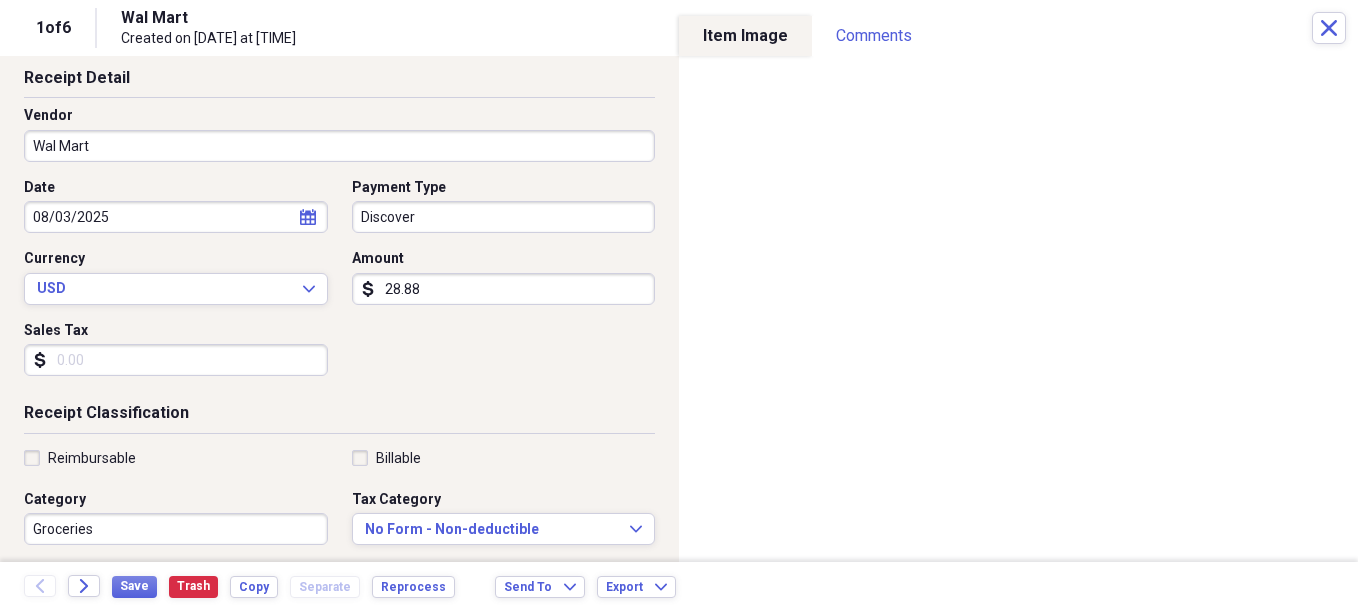 scroll, scrollTop: 104, scrollLeft: 0, axis: vertical 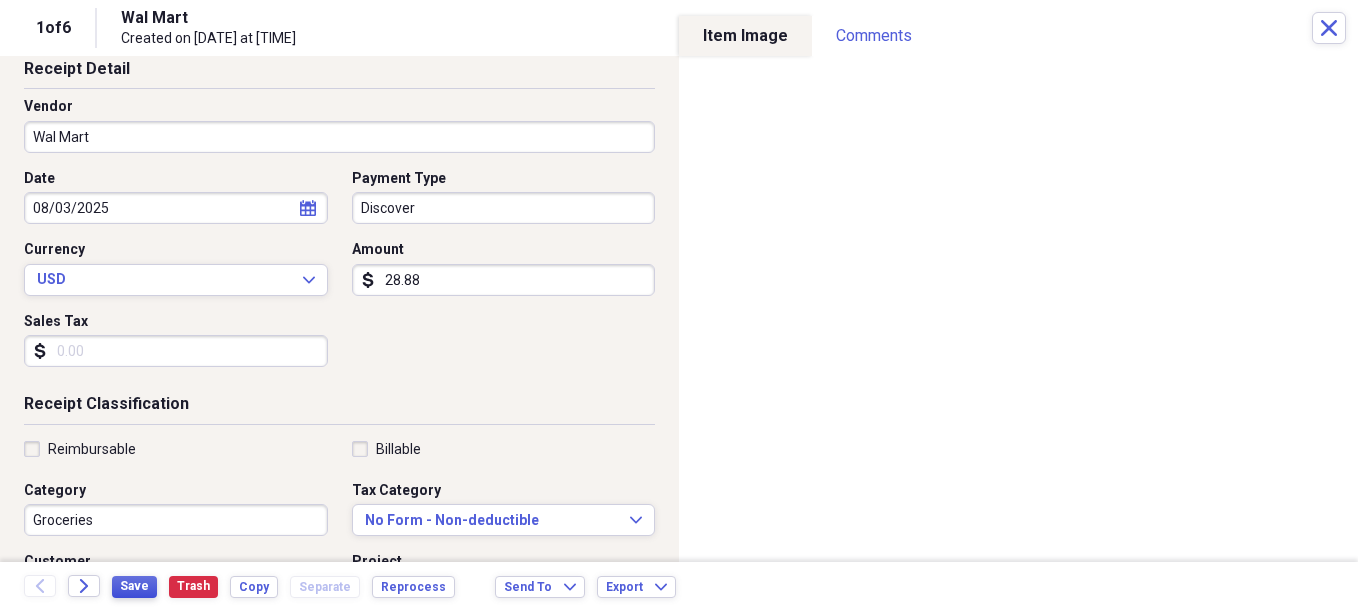 click on "Save" at bounding box center [134, 586] 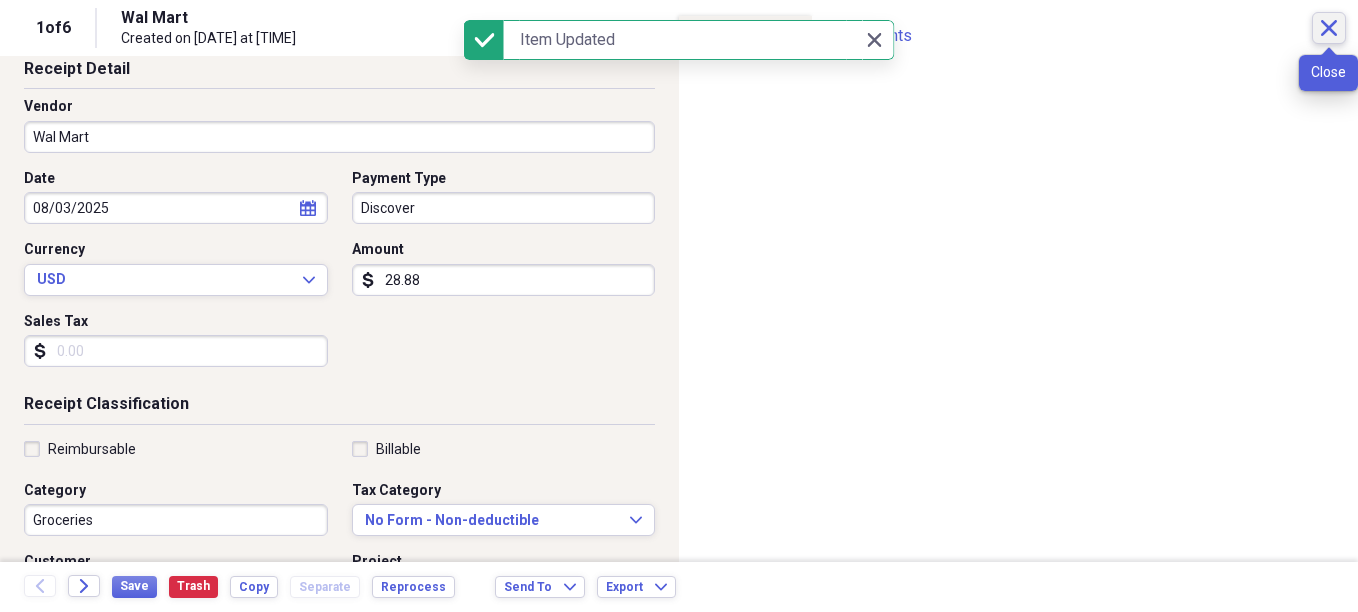 click on "Close" 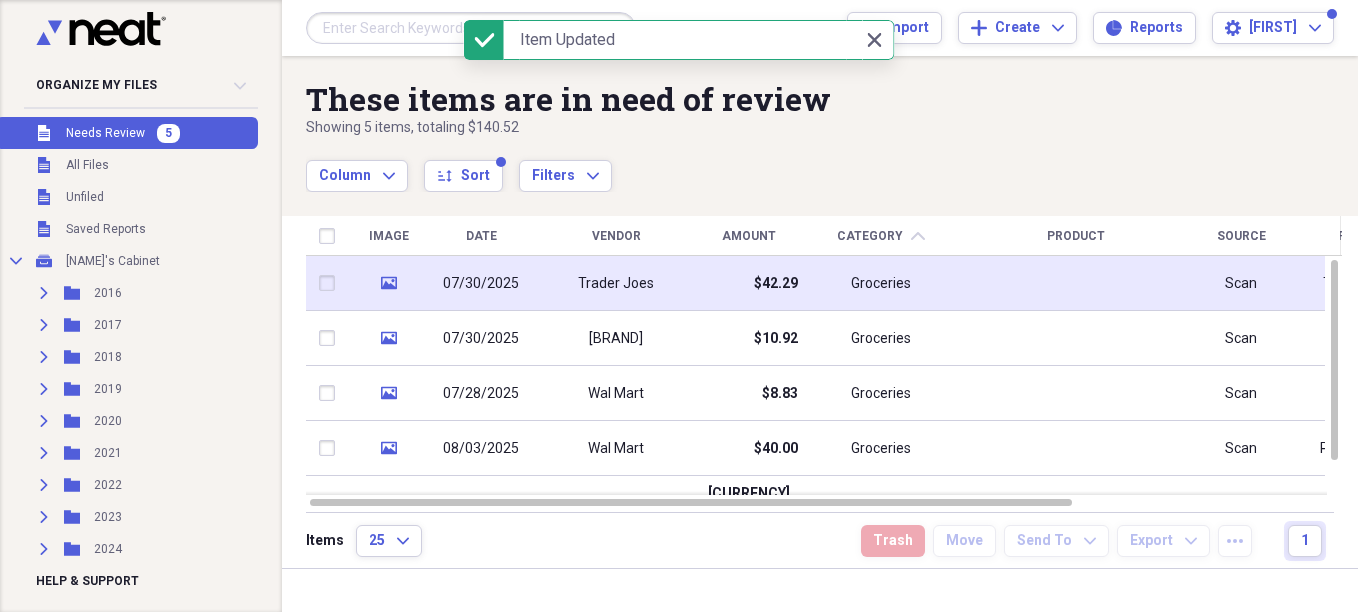 click on "07/30/2025" at bounding box center (481, 283) 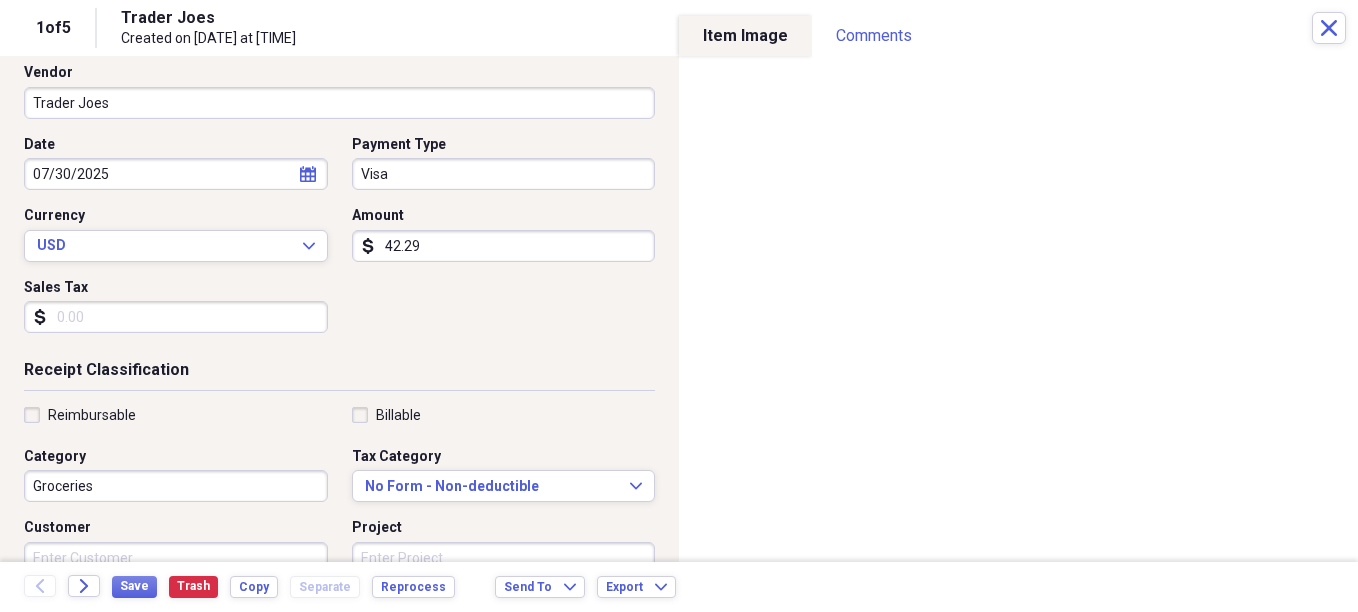 scroll, scrollTop: 142, scrollLeft: 0, axis: vertical 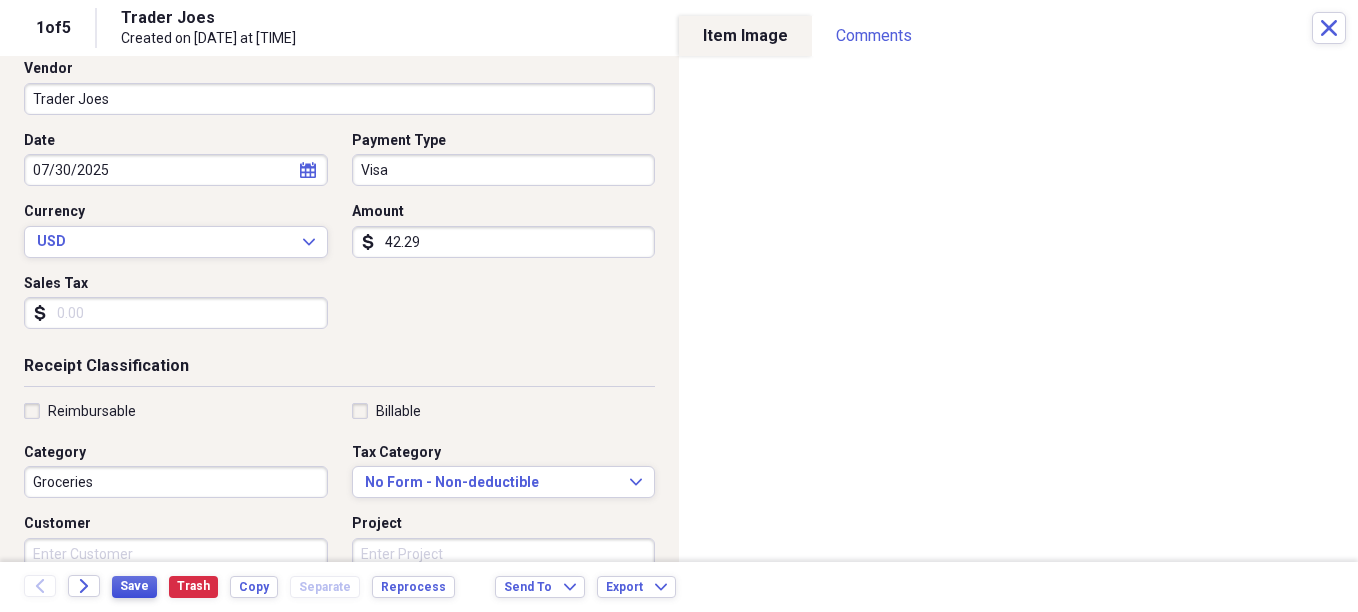 click on "Save" at bounding box center [134, 586] 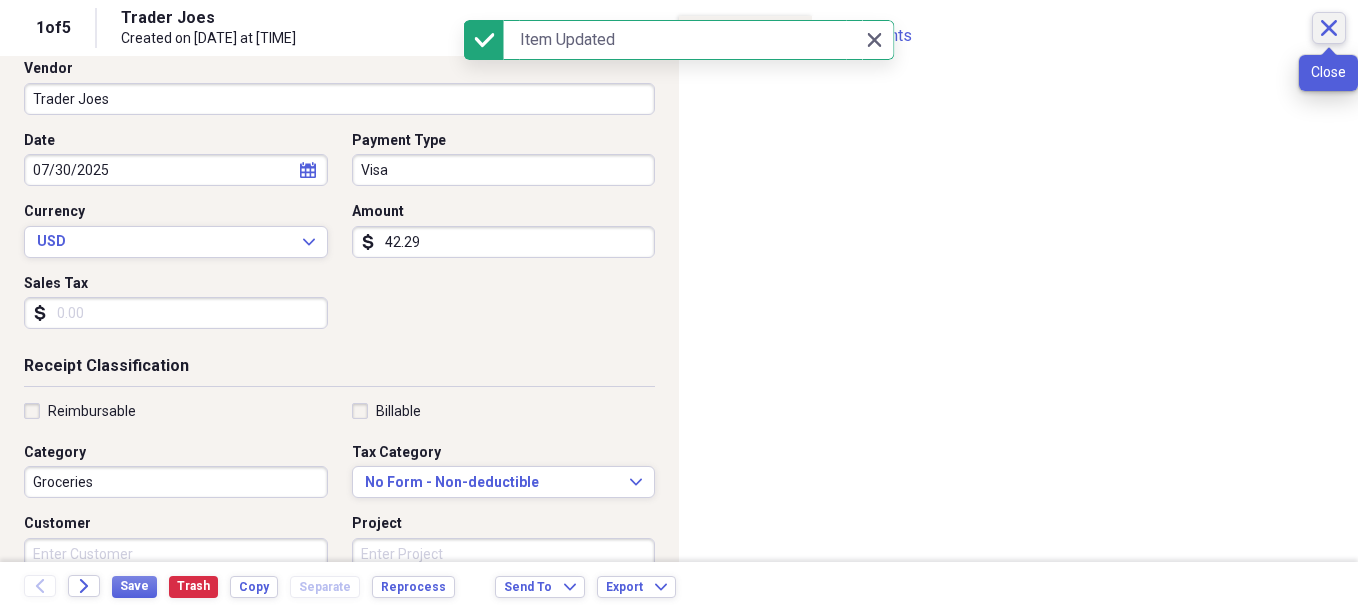 click on "Close" 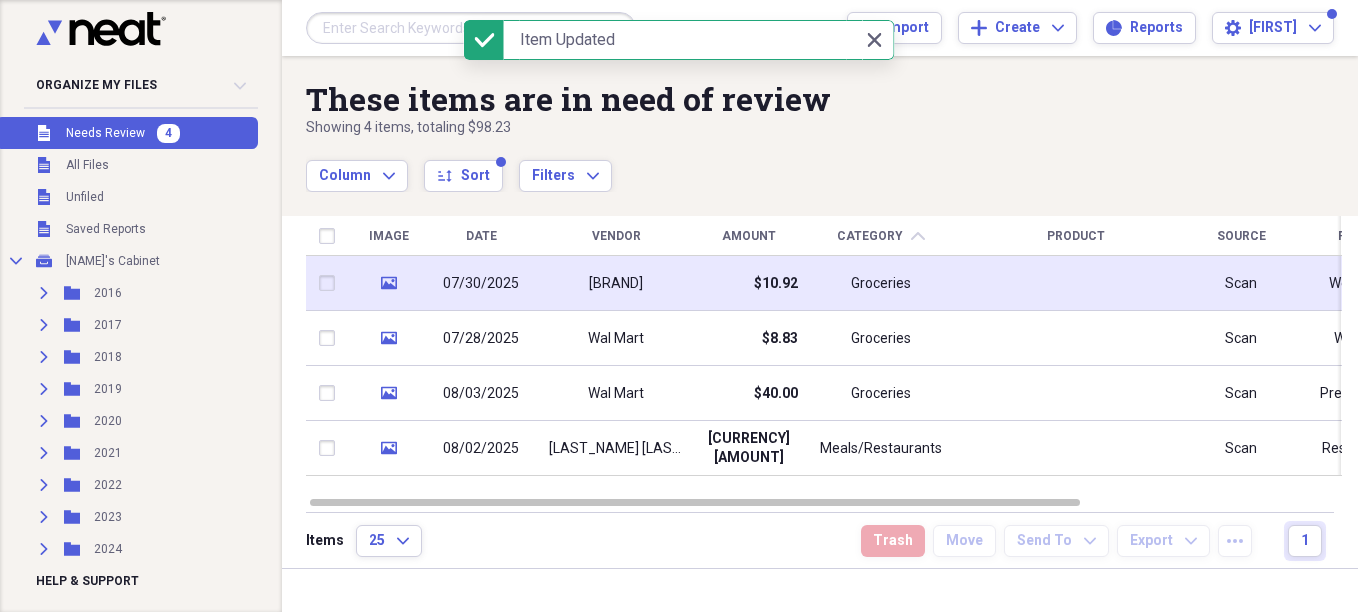 click on "07/30/2025" at bounding box center [481, 283] 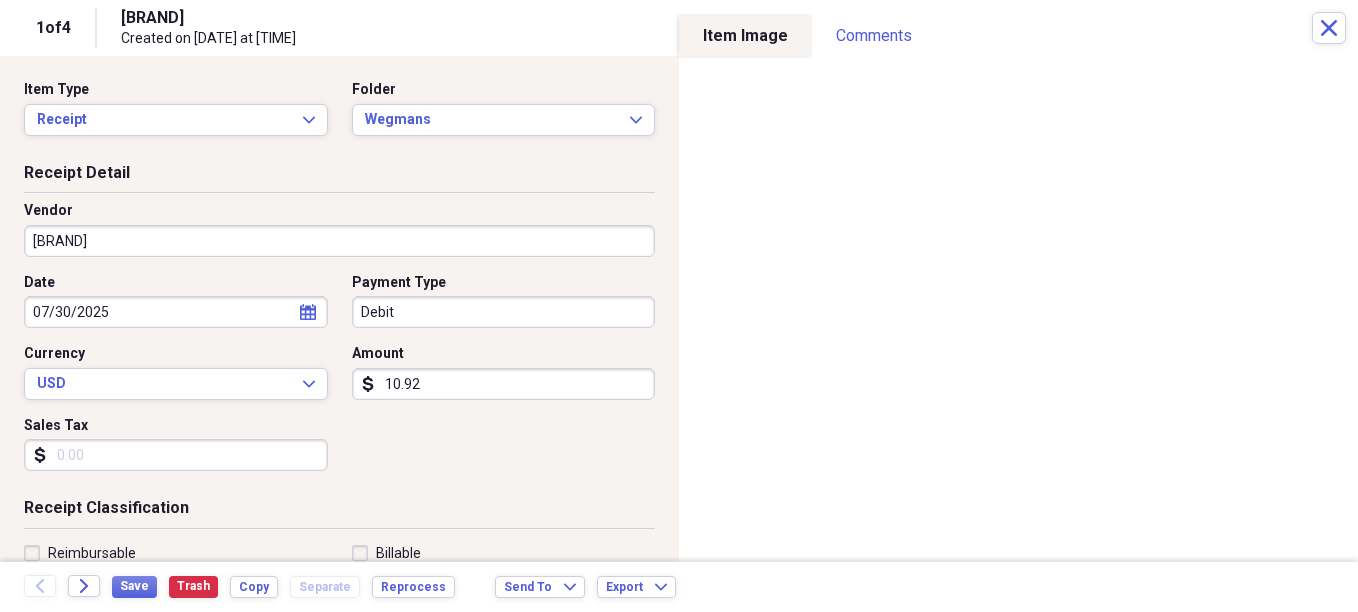click on "10.92" at bounding box center [504, 384] 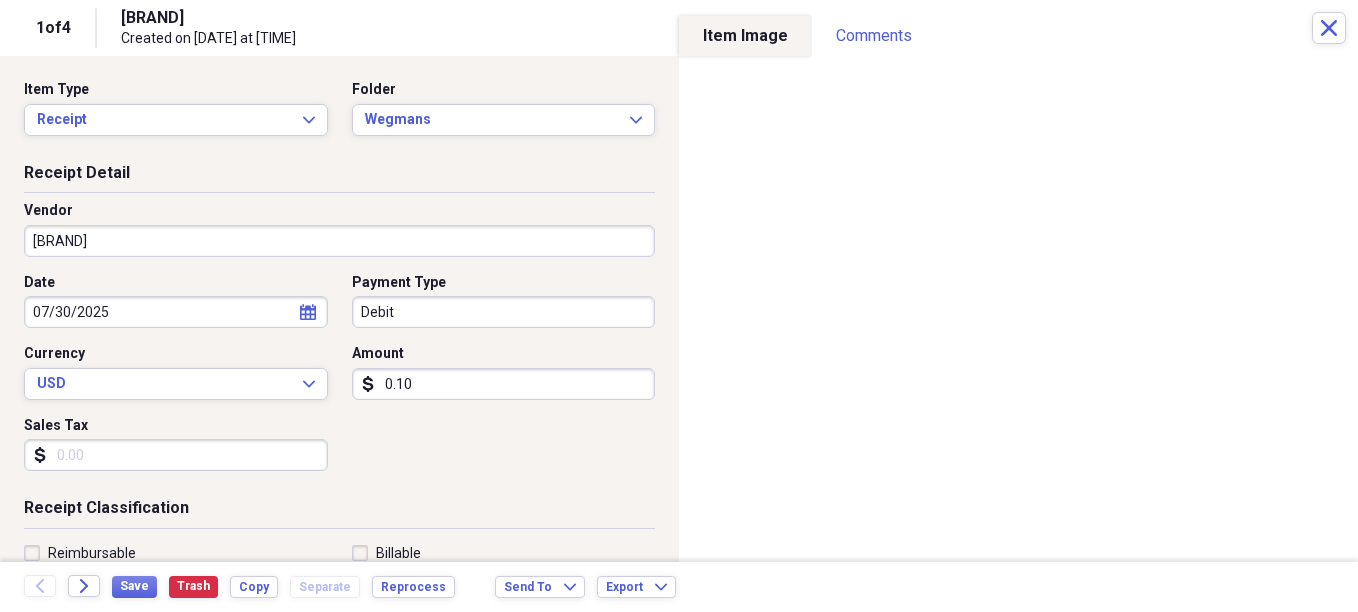 type on "0.01" 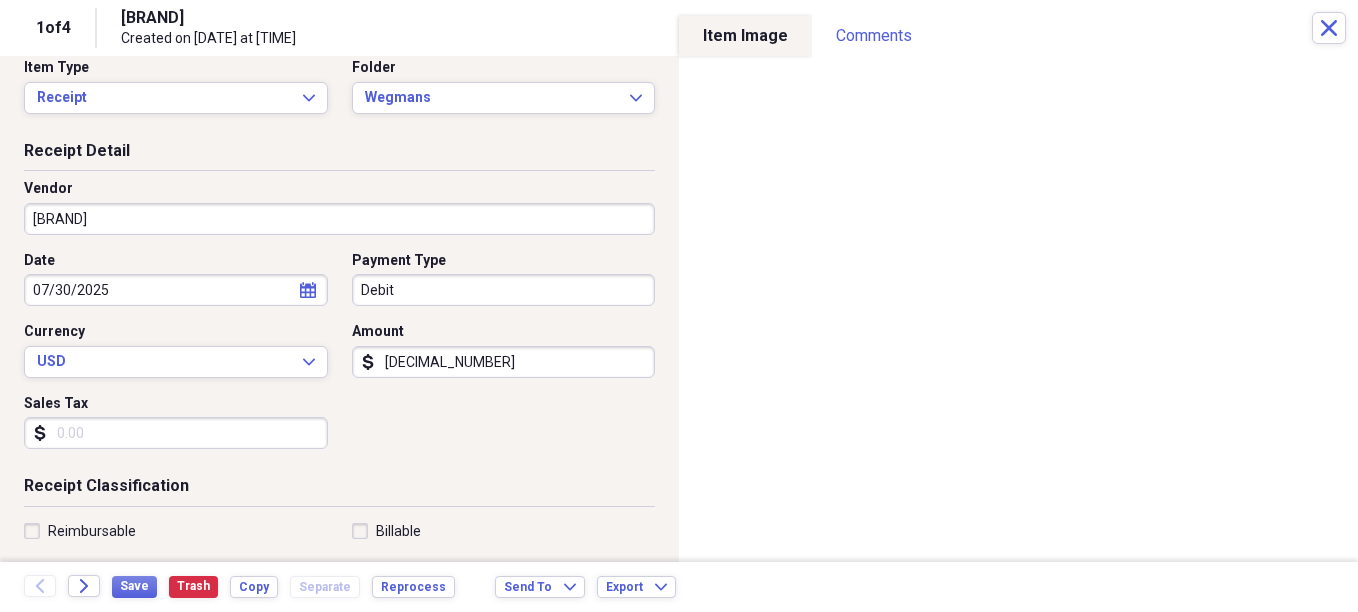 scroll, scrollTop: 164, scrollLeft: 0, axis: vertical 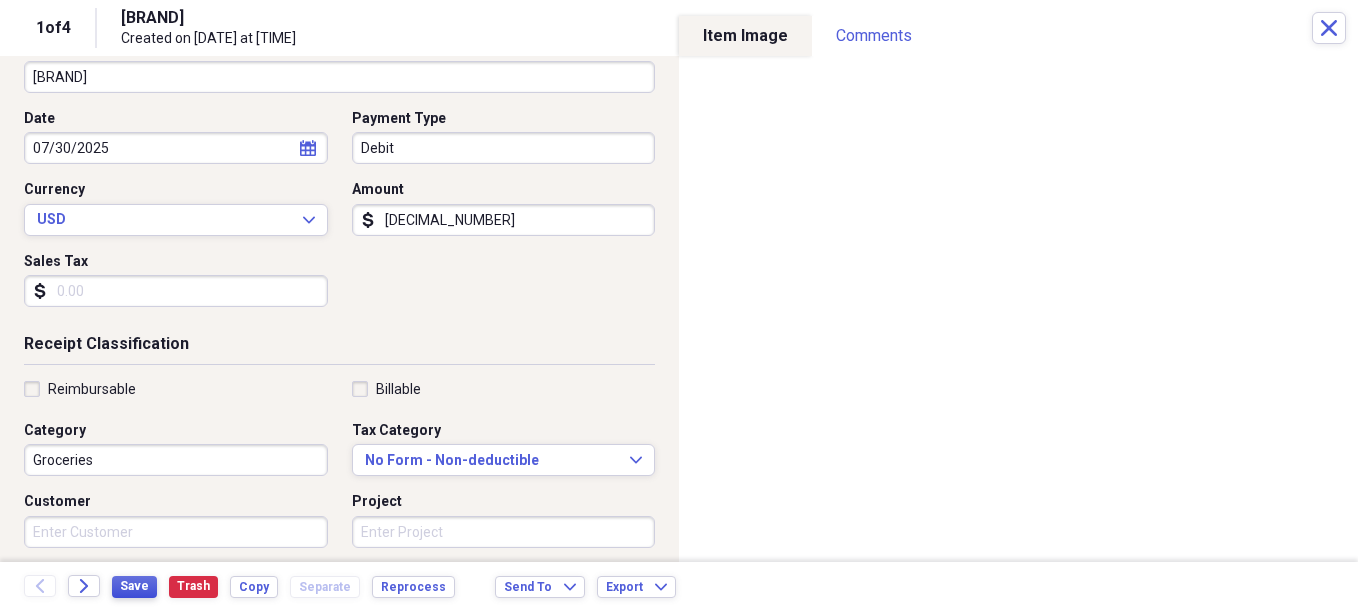 type on "[DECIMAL_NUMBER]" 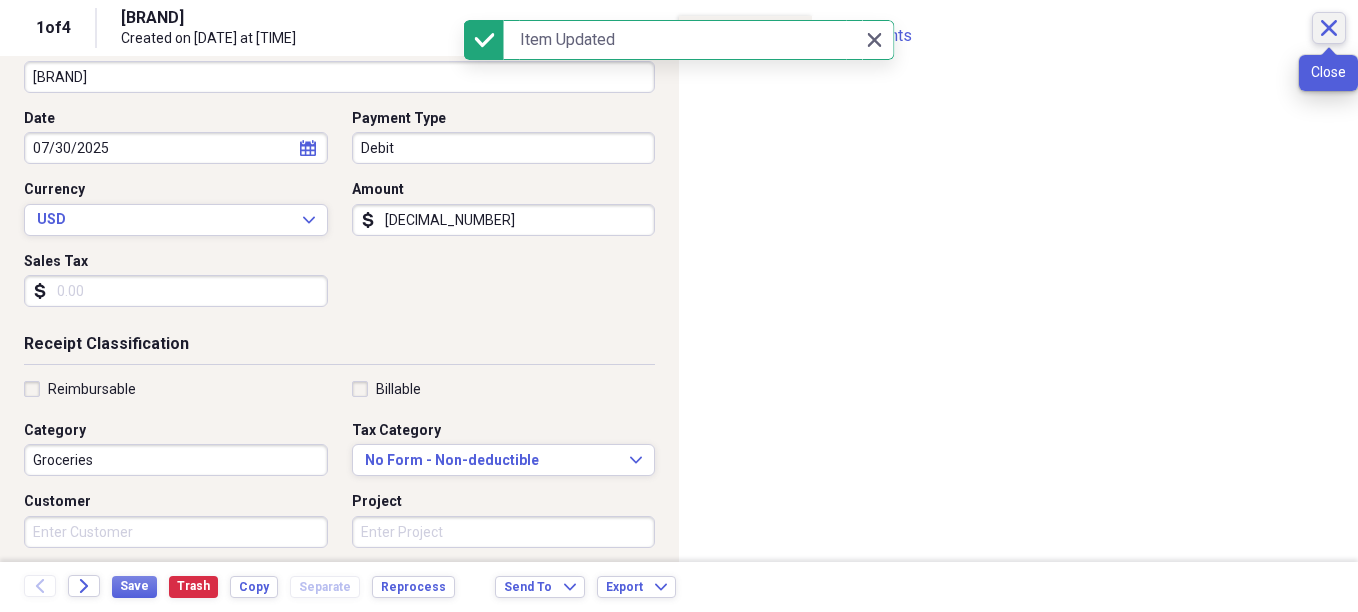 click 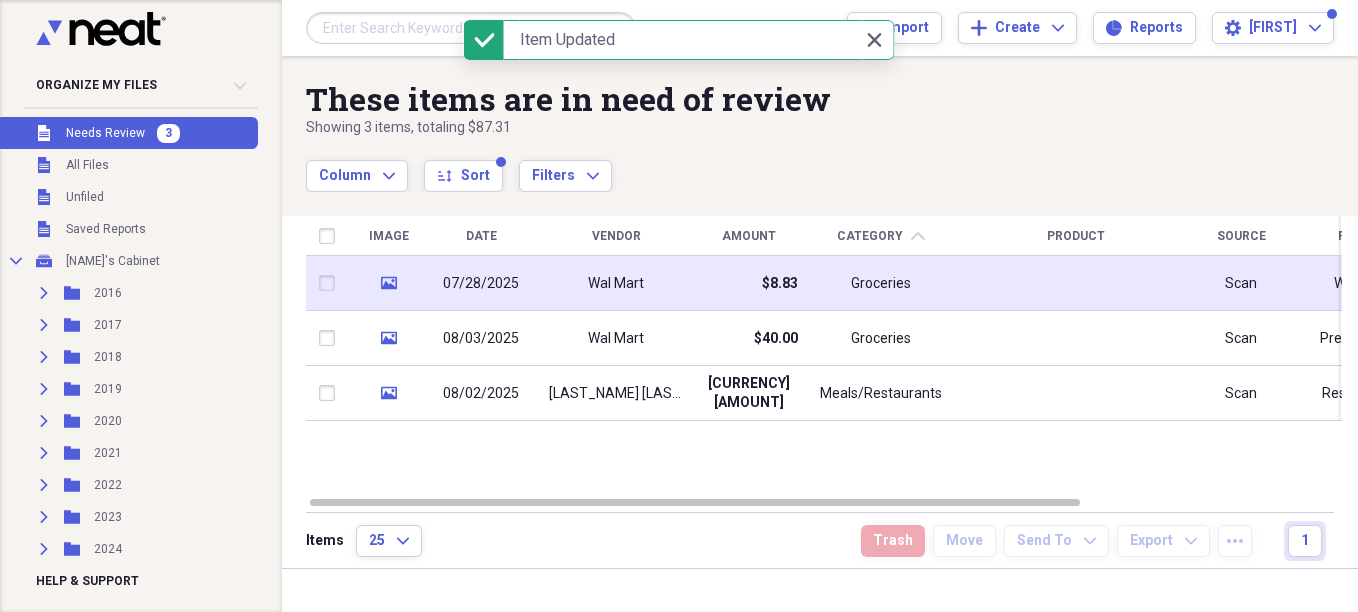 click on "Wal Mart" at bounding box center (616, 283) 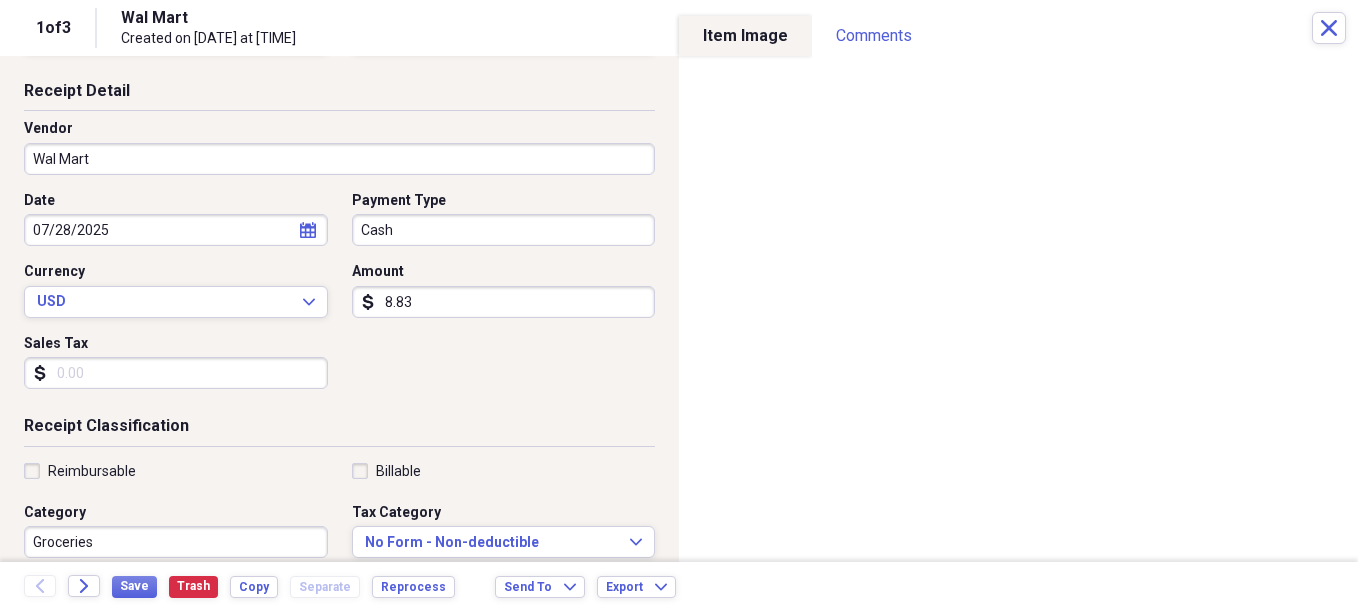 scroll, scrollTop: 193, scrollLeft: 0, axis: vertical 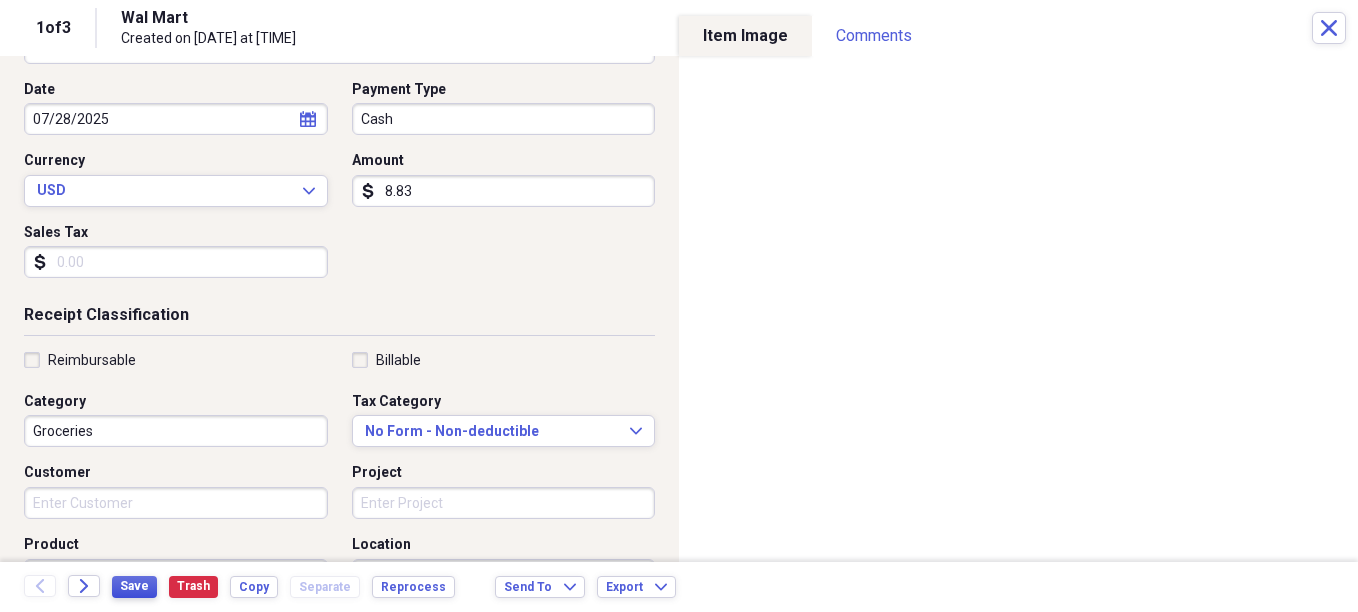 click on "Save" at bounding box center [134, 586] 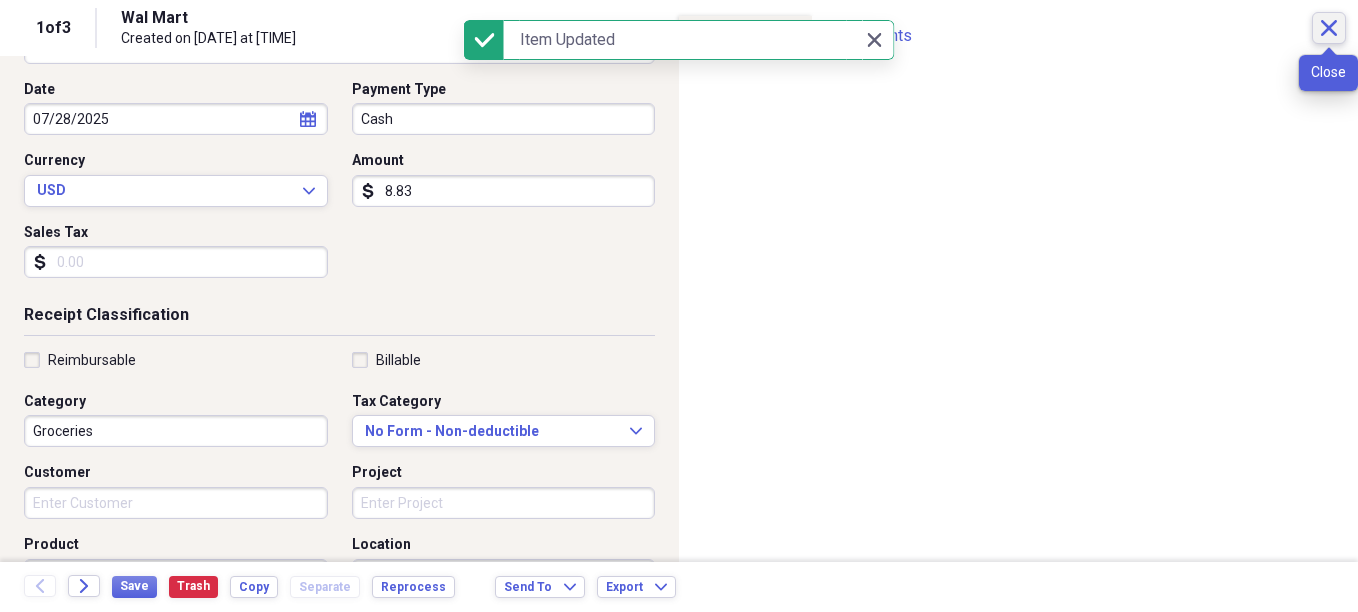 click 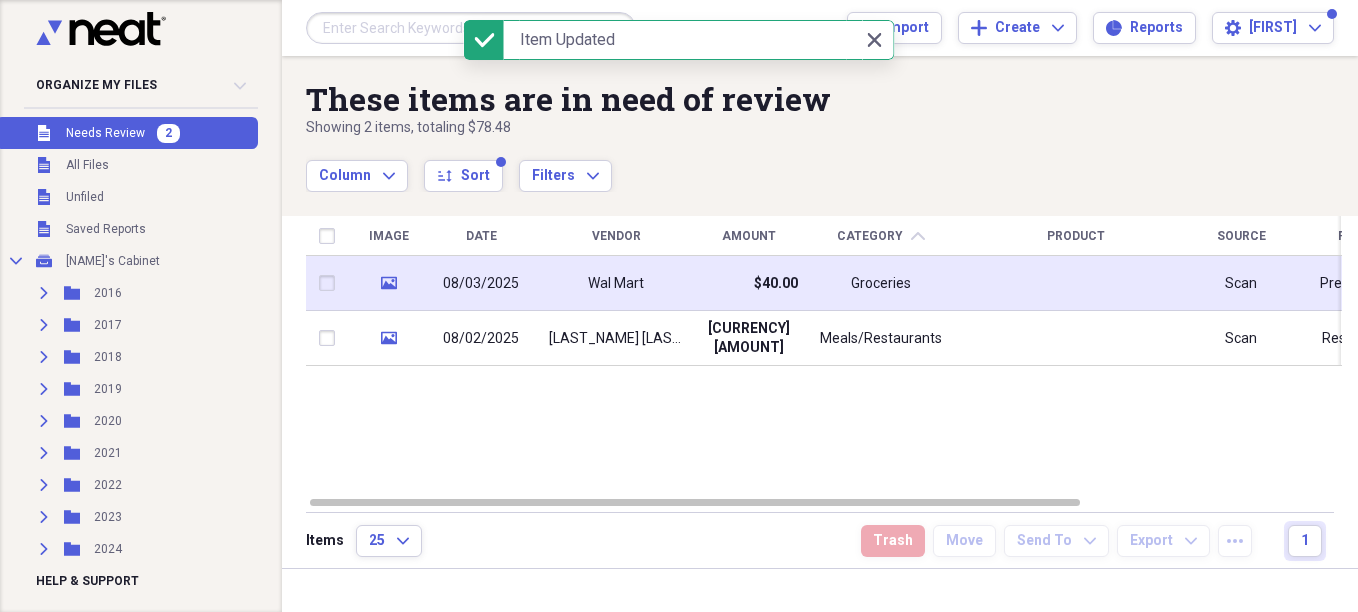 click on "Wal Mart" at bounding box center [616, 283] 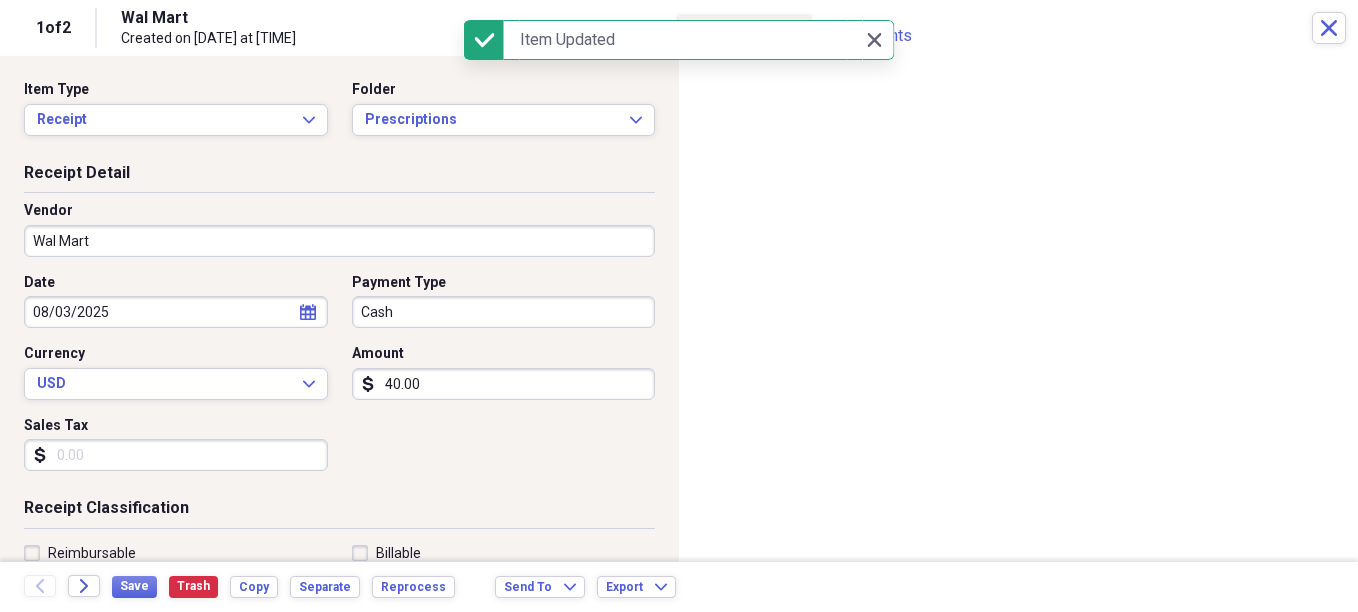 click on "40.00" at bounding box center (504, 384) 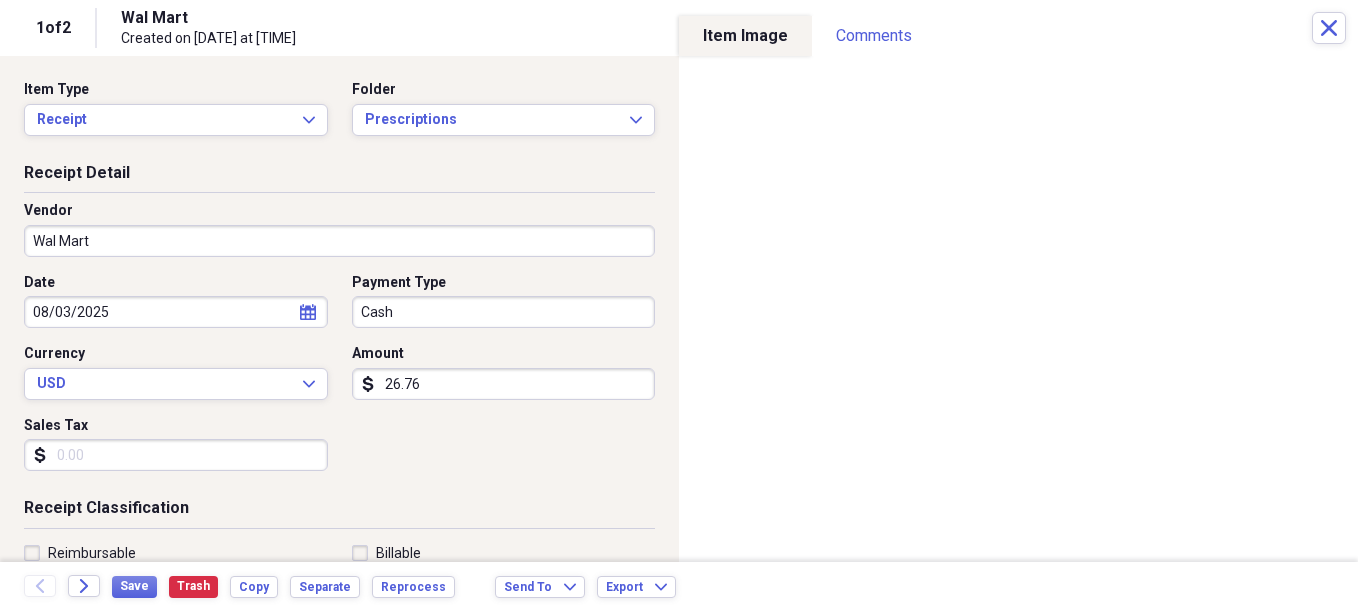 scroll, scrollTop: 120, scrollLeft: 0, axis: vertical 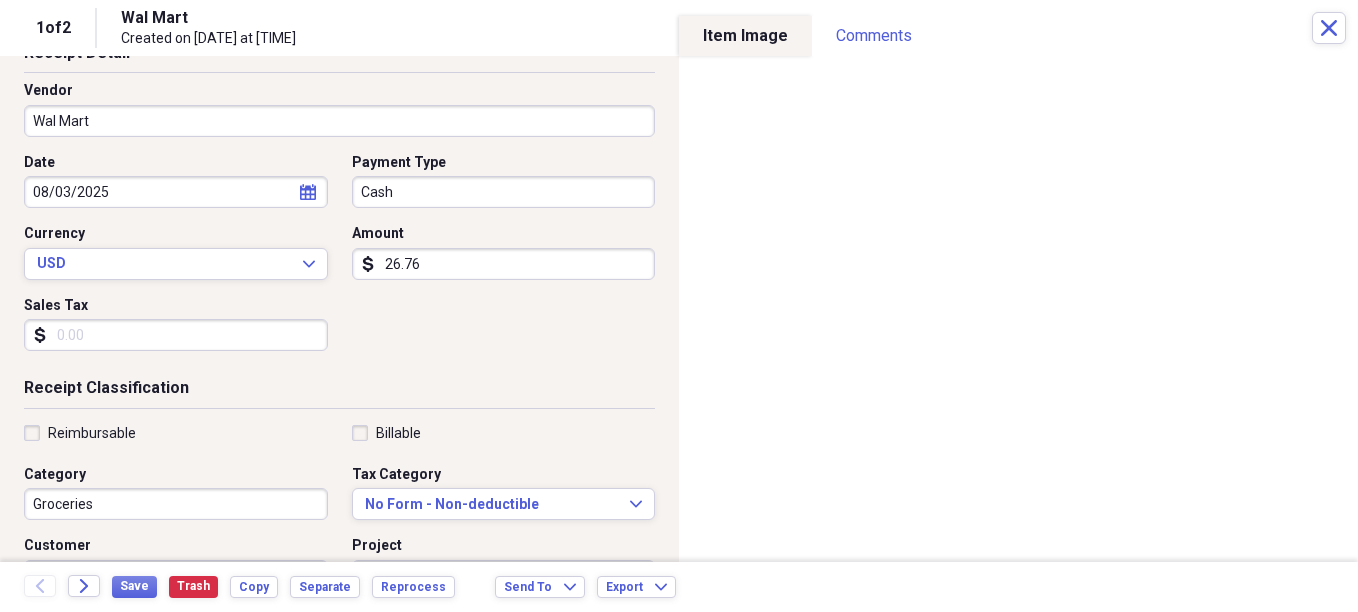 type on "26.76" 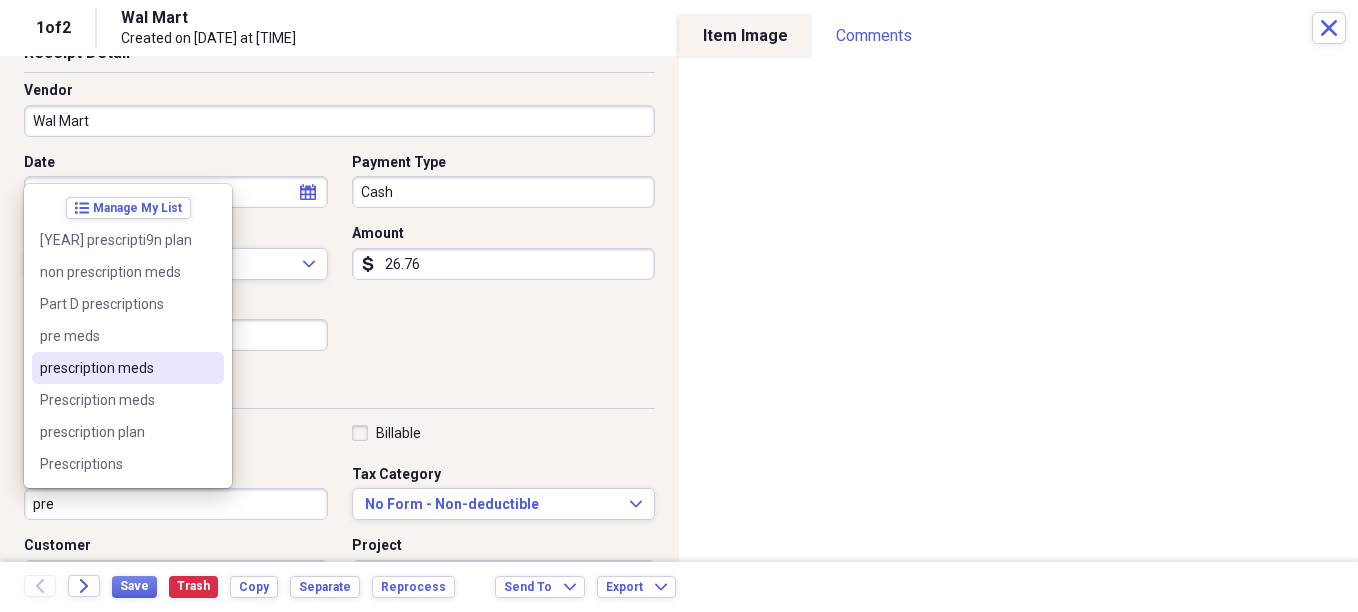 click on "prescription meds" at bounding box center (116, 368) 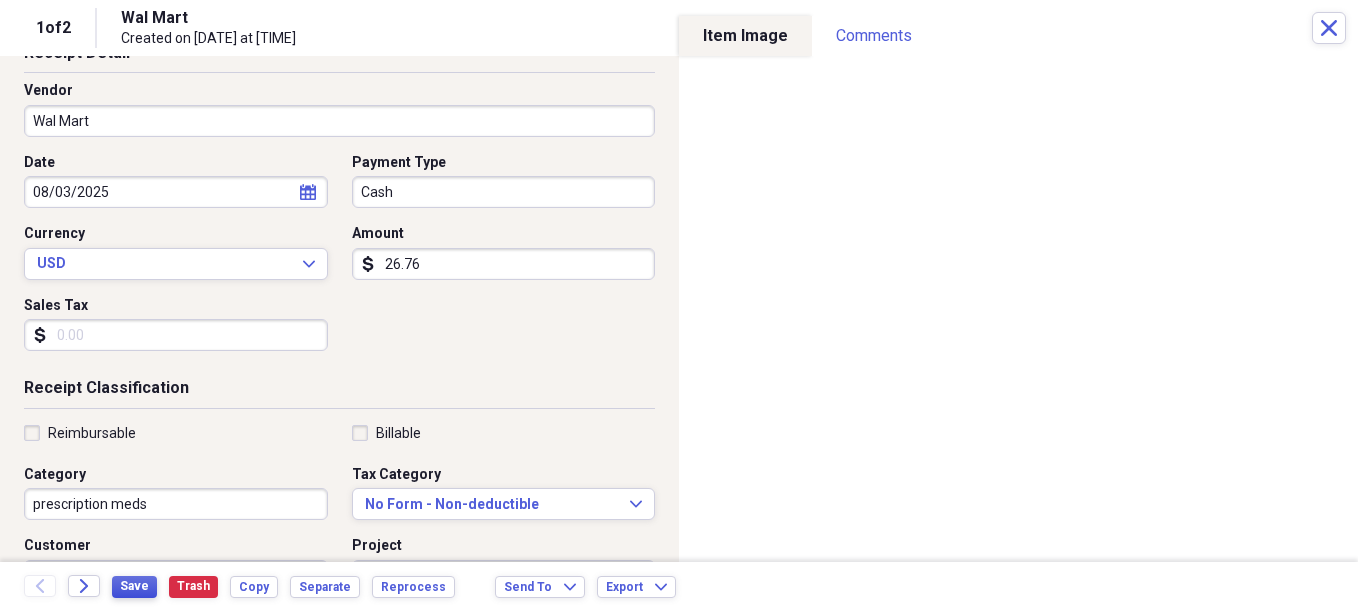 click on "Save" at bounding box center (134, 586) 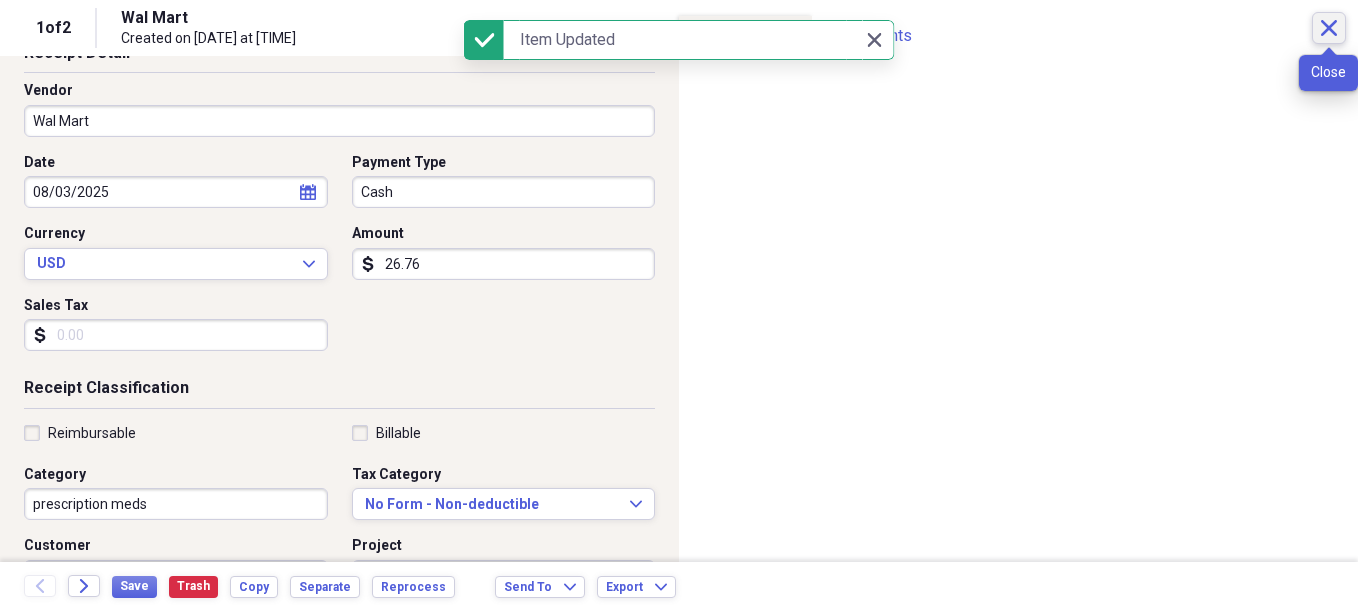click on "Close" at bounding box center [1329, 28] 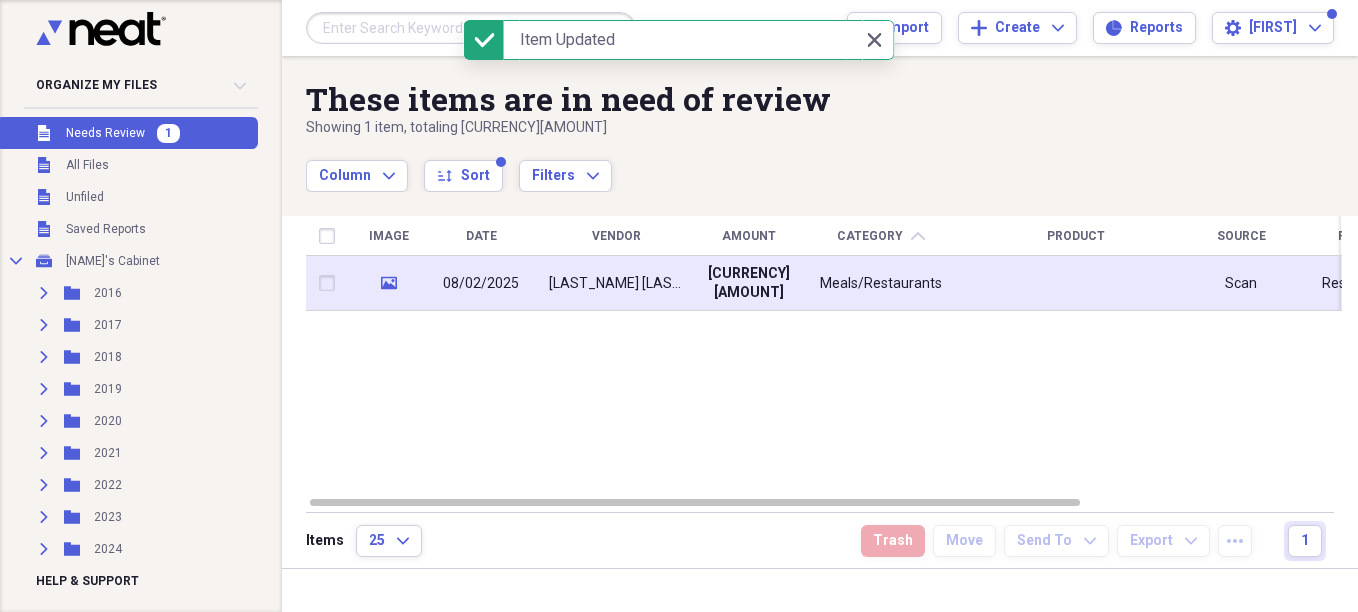 click on "[LAST_NAME] [LAST_NAME]" at bounding box center [616, 283] 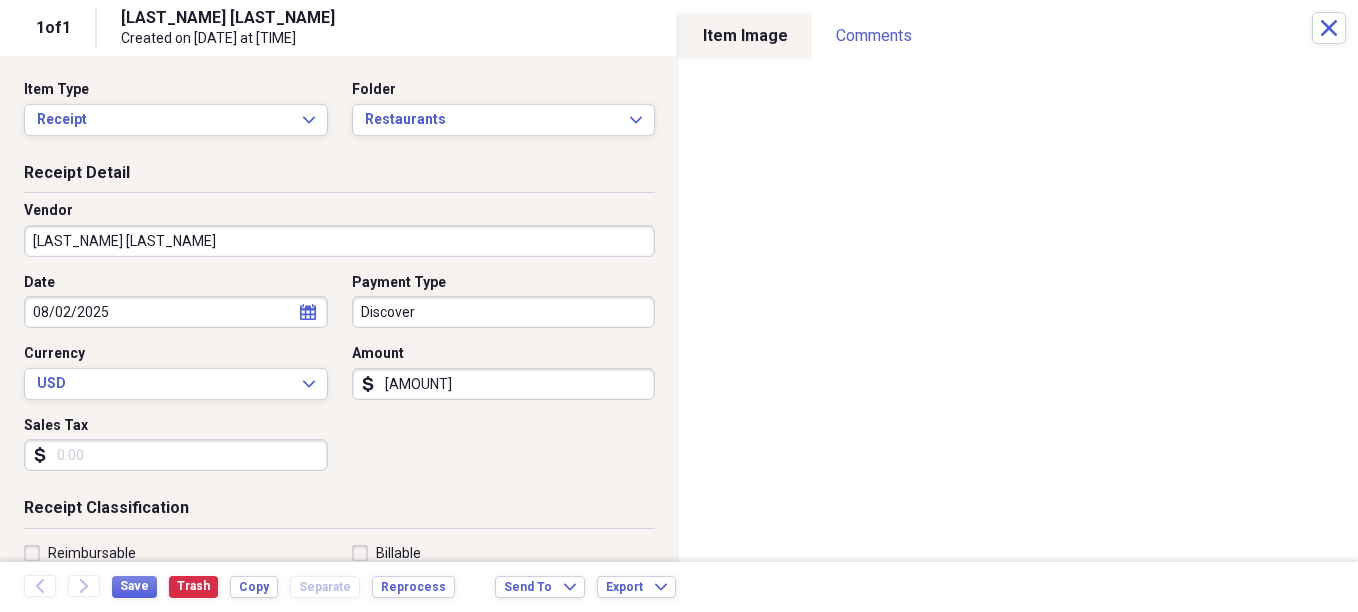 click on "[AMOUNT]" at bounding box center [504, 384] 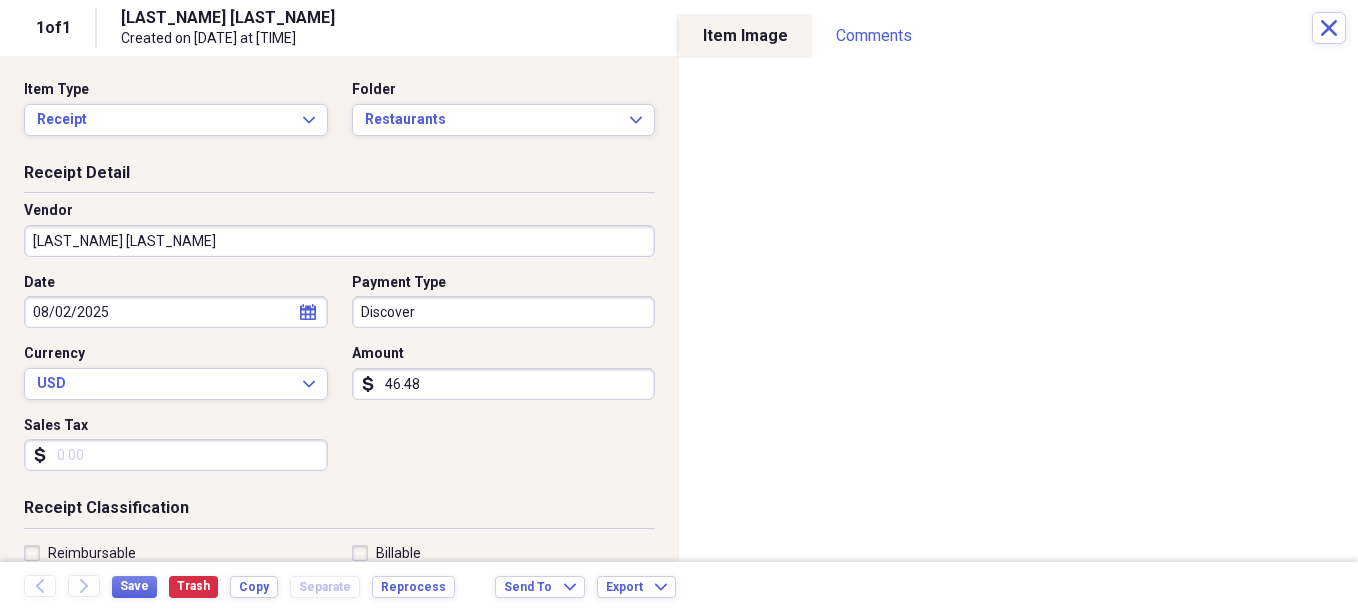 scroll, scrollTop: 87, scrollLeft: 0, axis: vertical 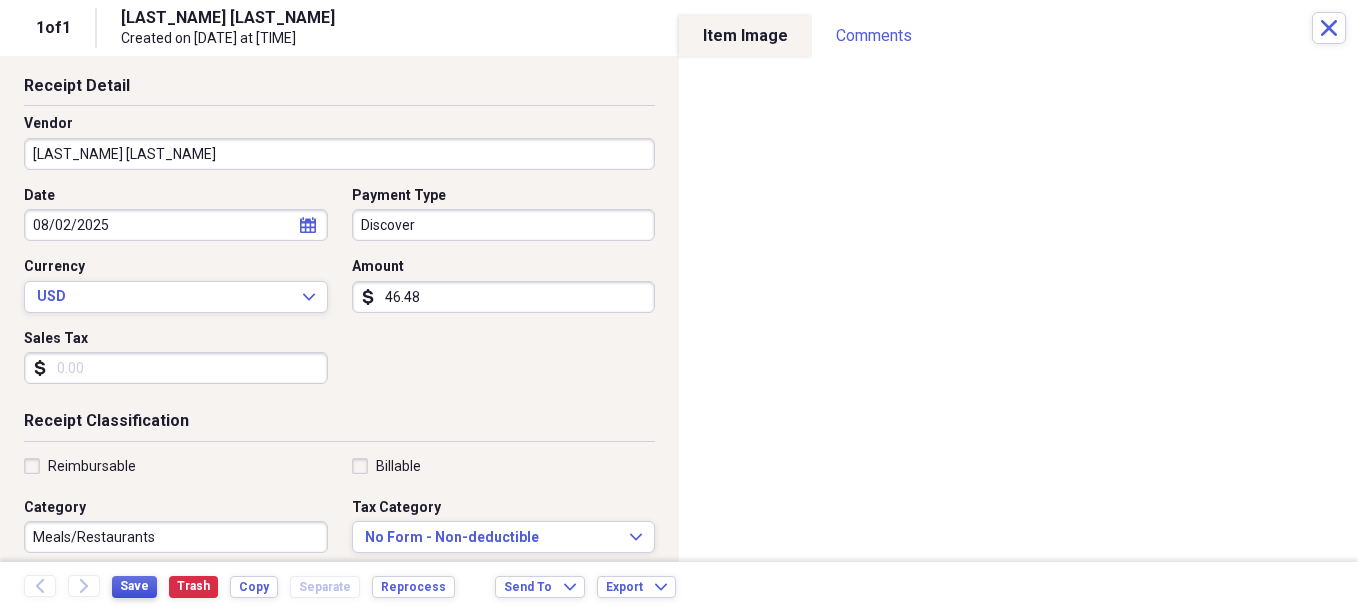 type on "46.48" 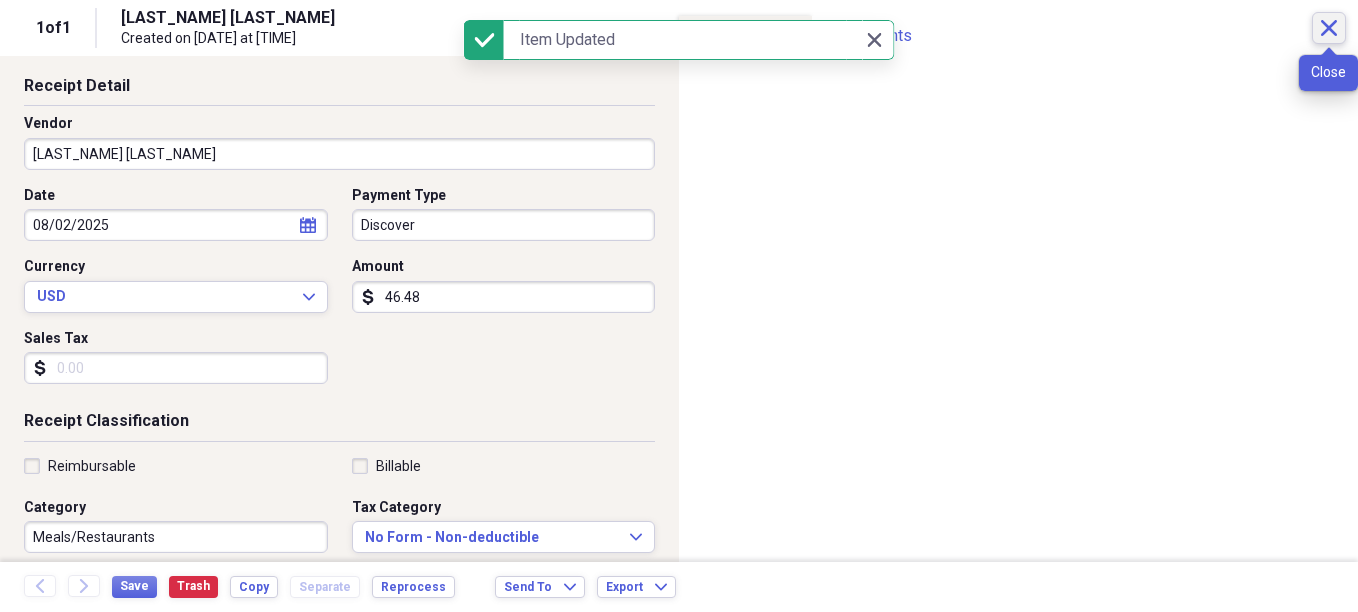 click 